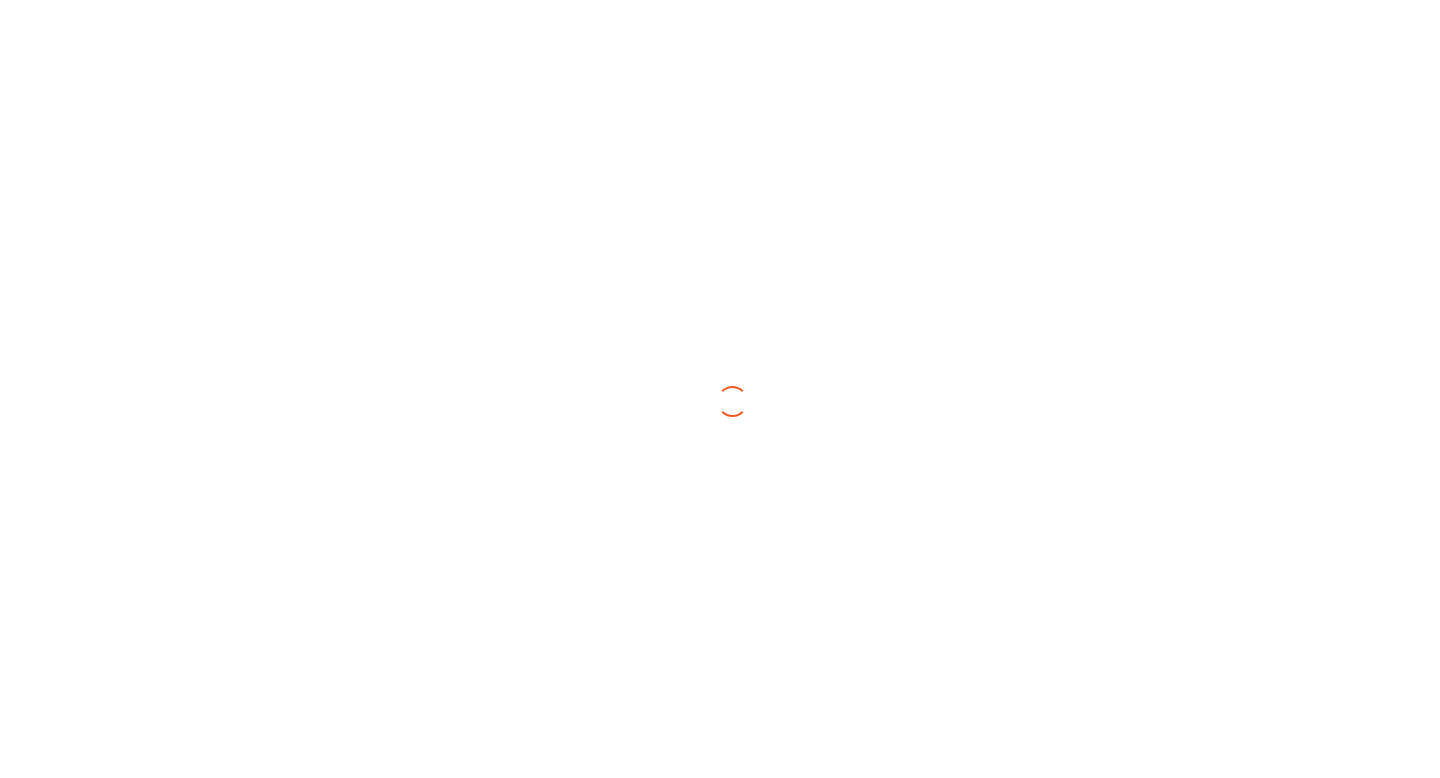 scroll, scrollTop: 0, scrollLeft: 0, axis: both 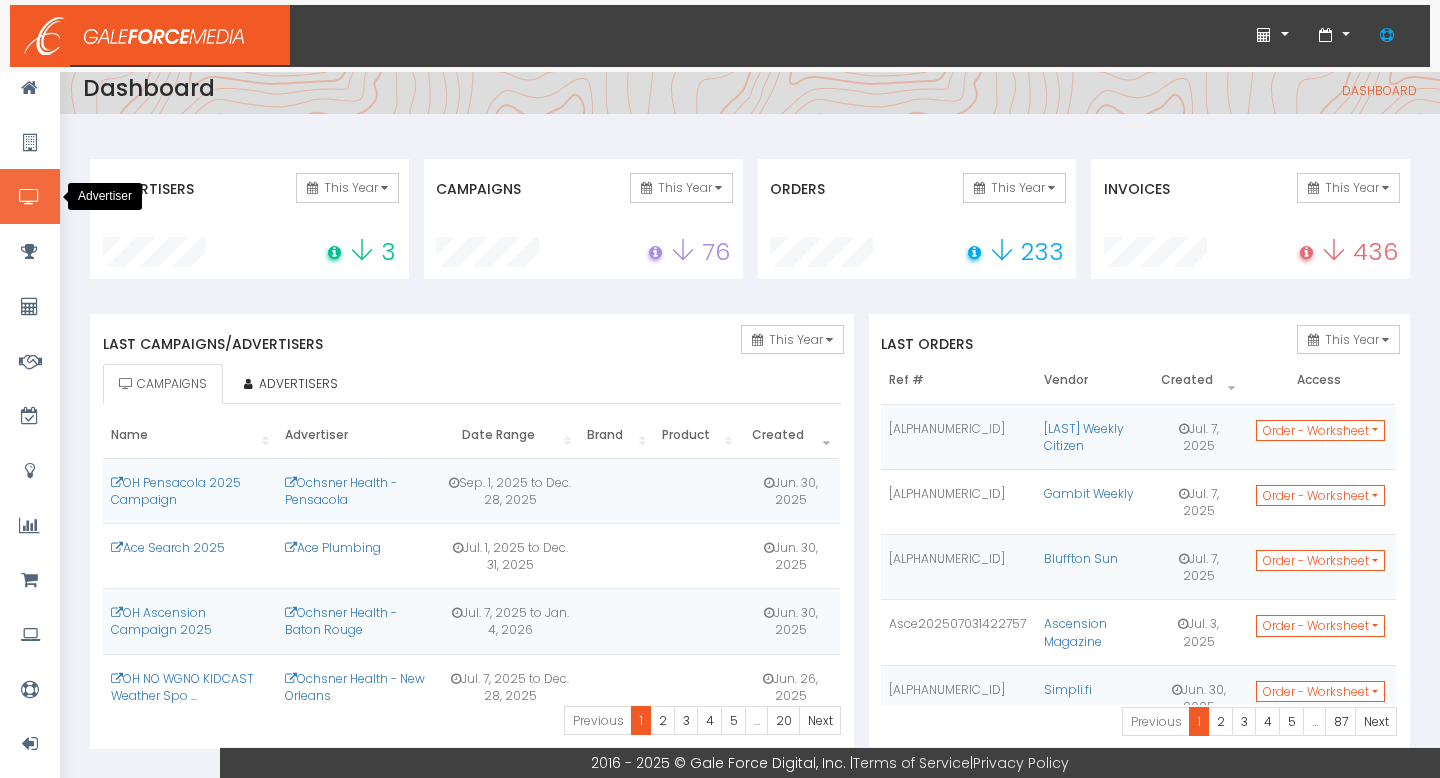 click at bounding box center [30, 196] 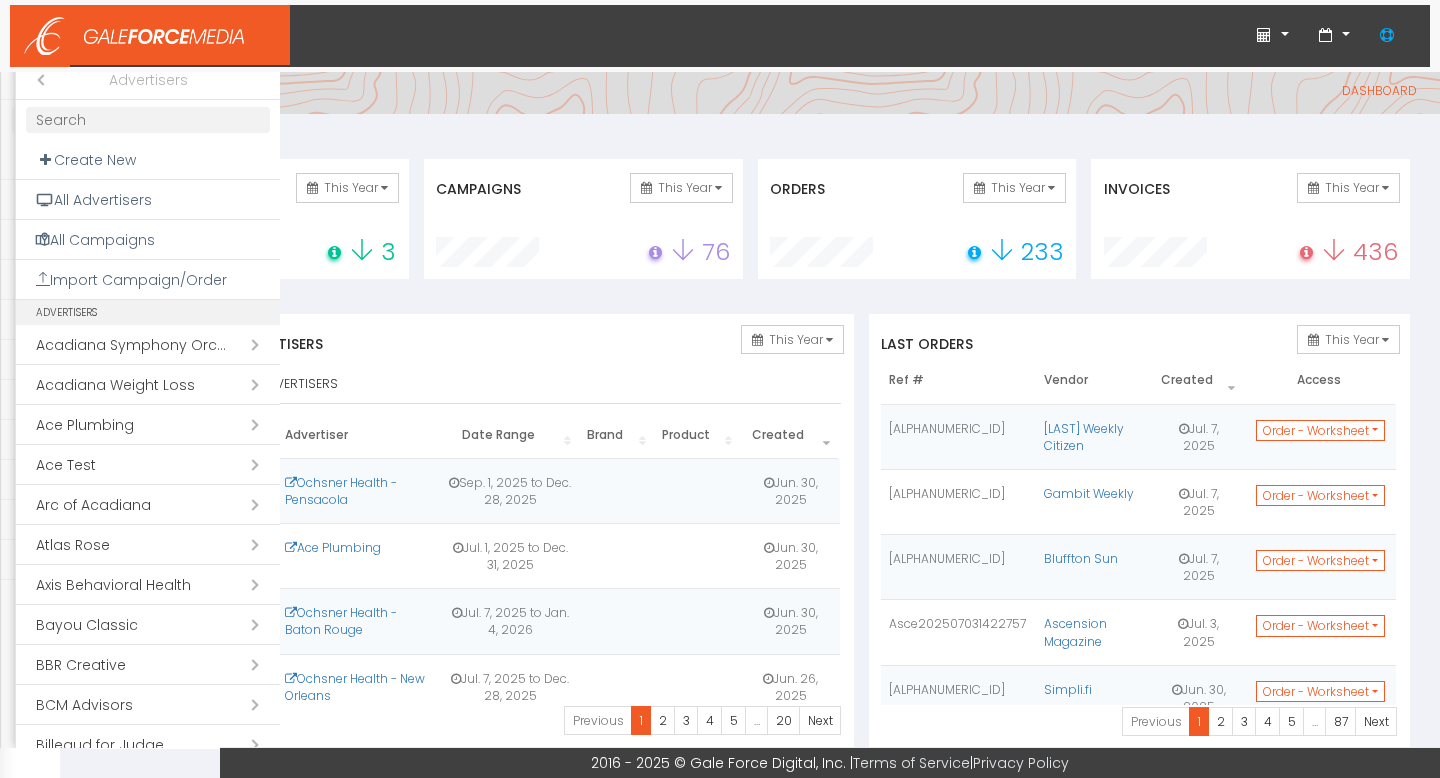 click at bounding box center (148, 120) 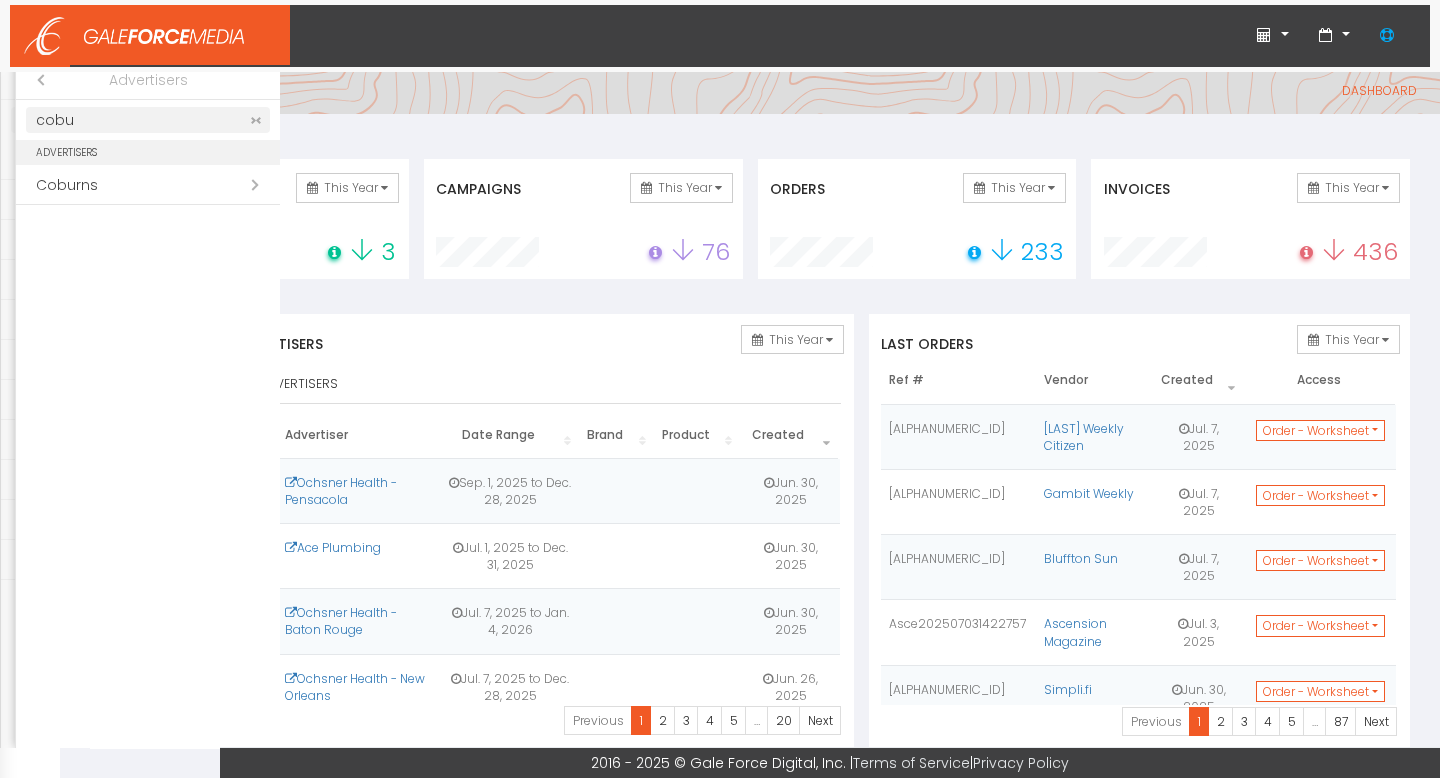 type on "cobu" 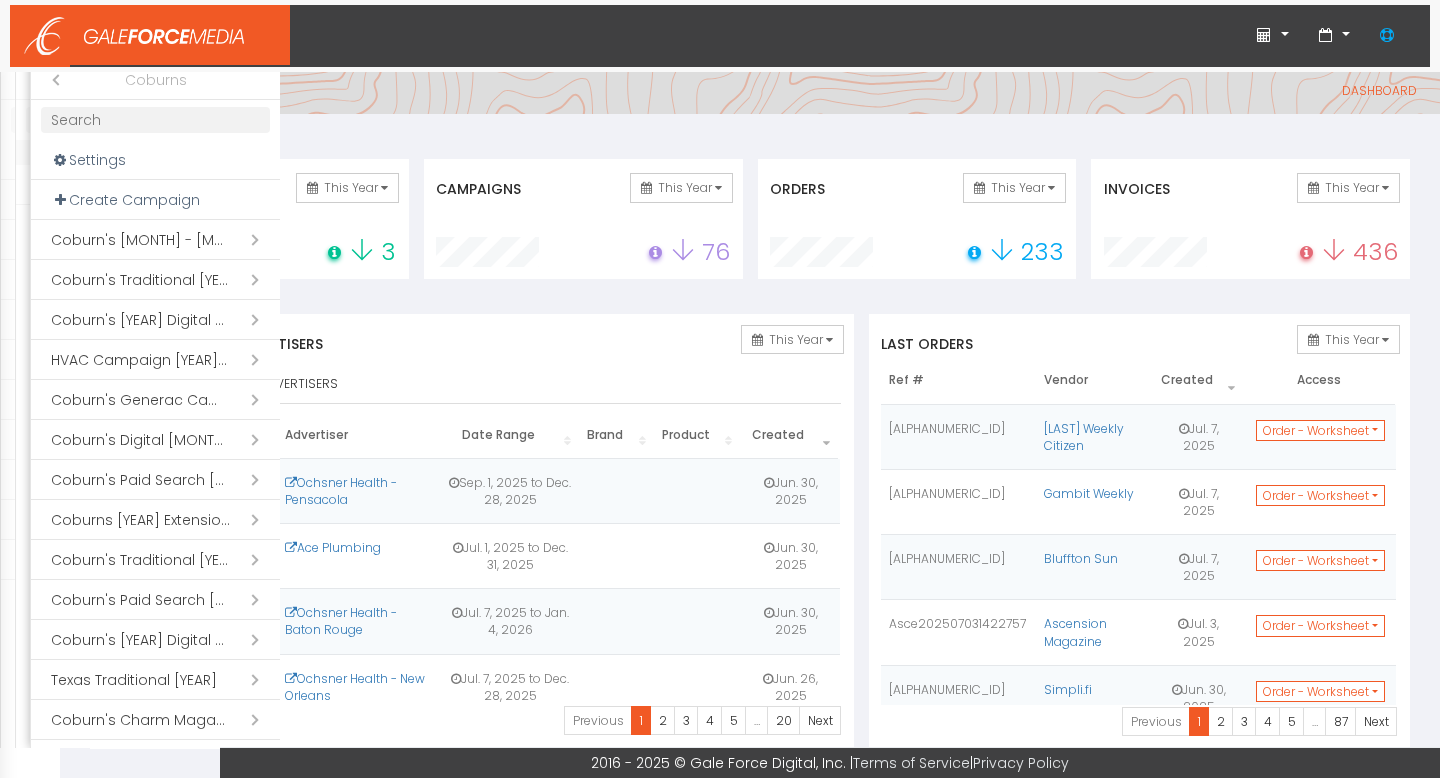 click on "Open submenu (   [LAST]'s Paid Search [MONTH] [YEAR]-[YEAR])" at bounding box center (155, 600) 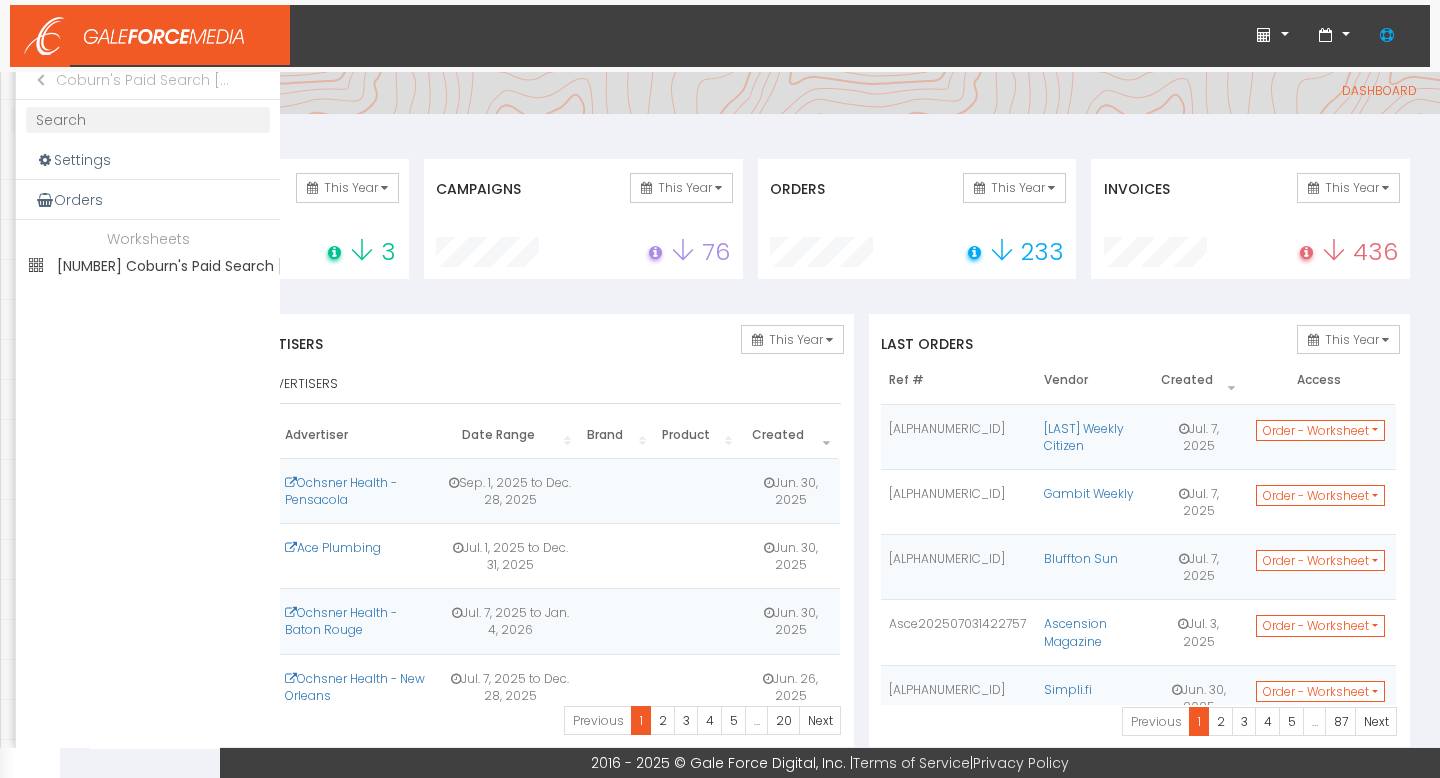 click on "1   Coburn's Paid Search A..." at bounding box center [148, 266] 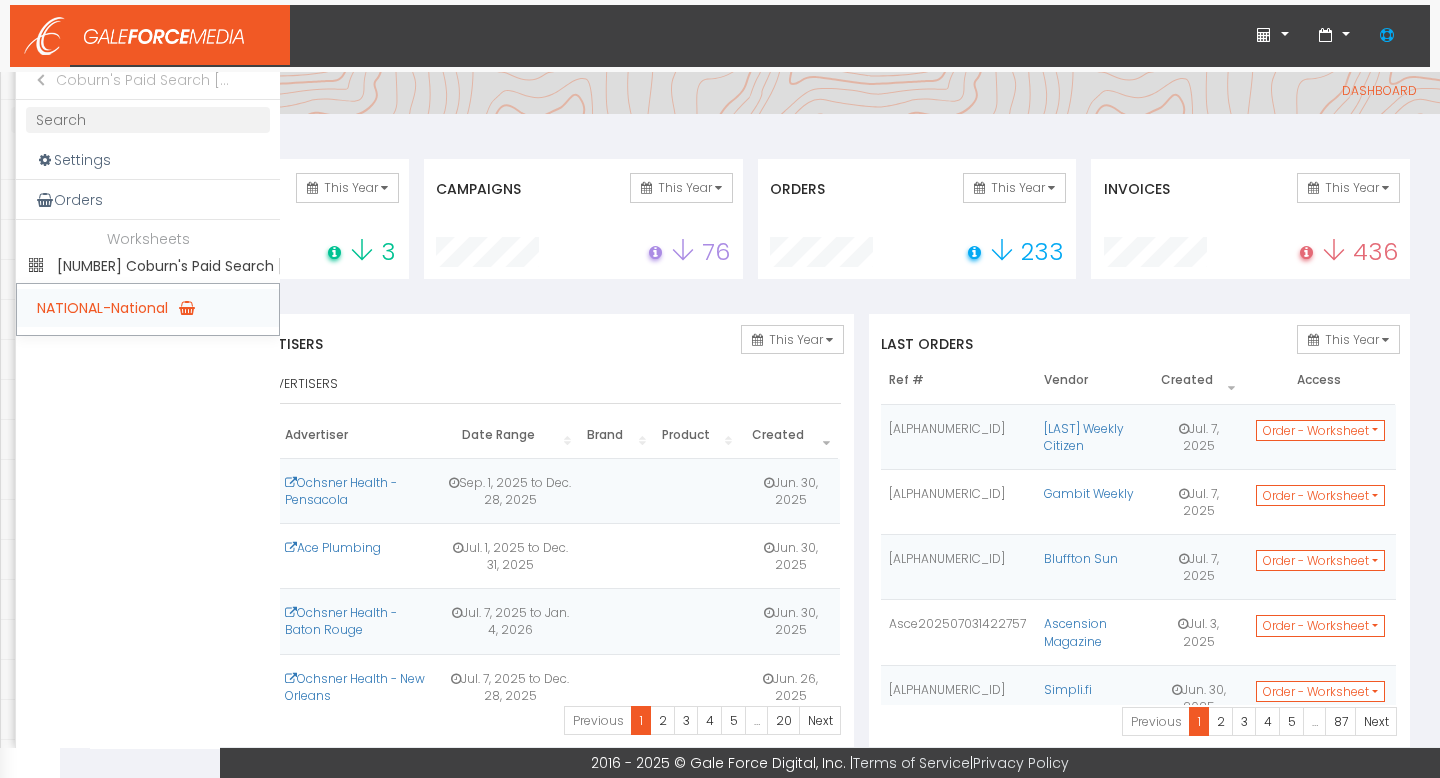 click on "NATIONAL-National" at bounding box center (148, 308) 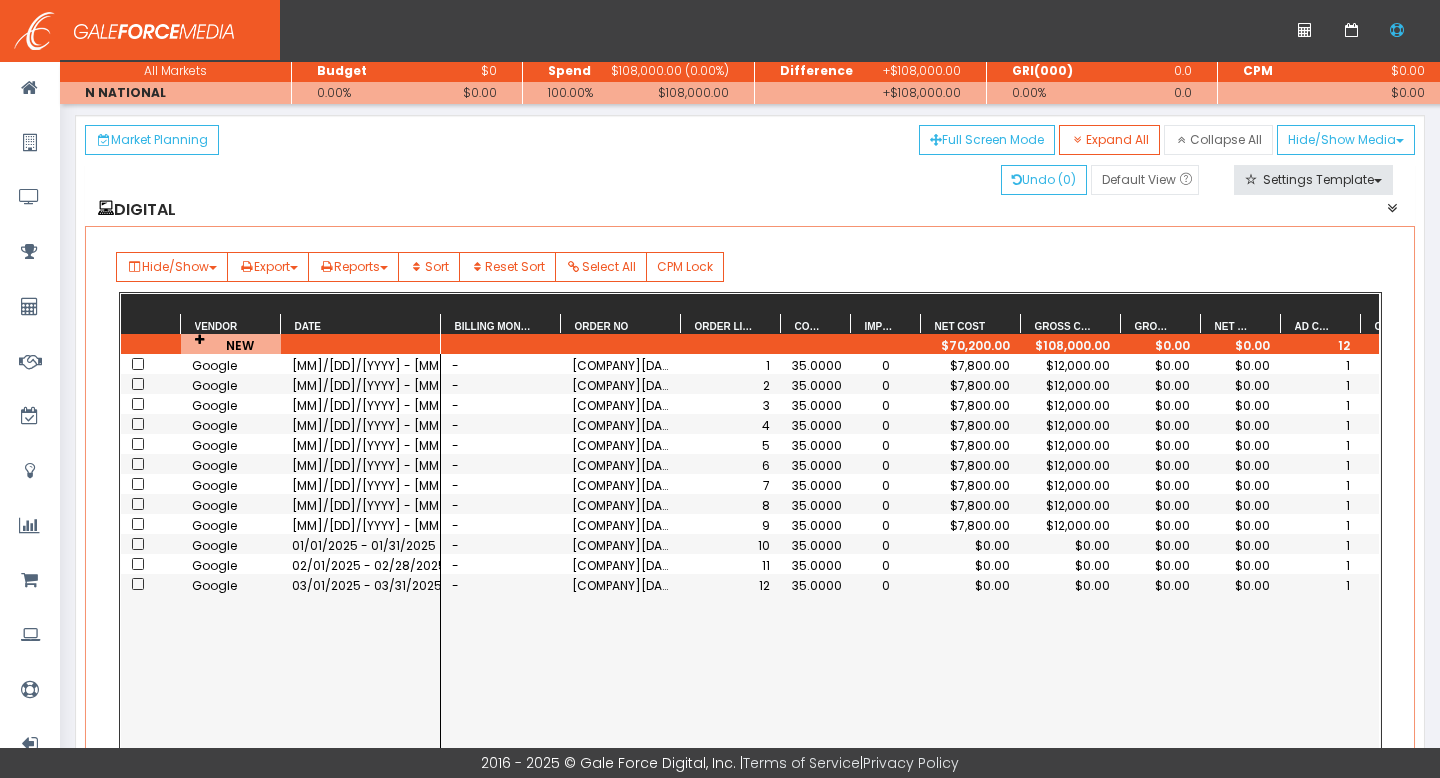 scroll, scrollTop: 174, scrollLeft: 0, axis: vertical 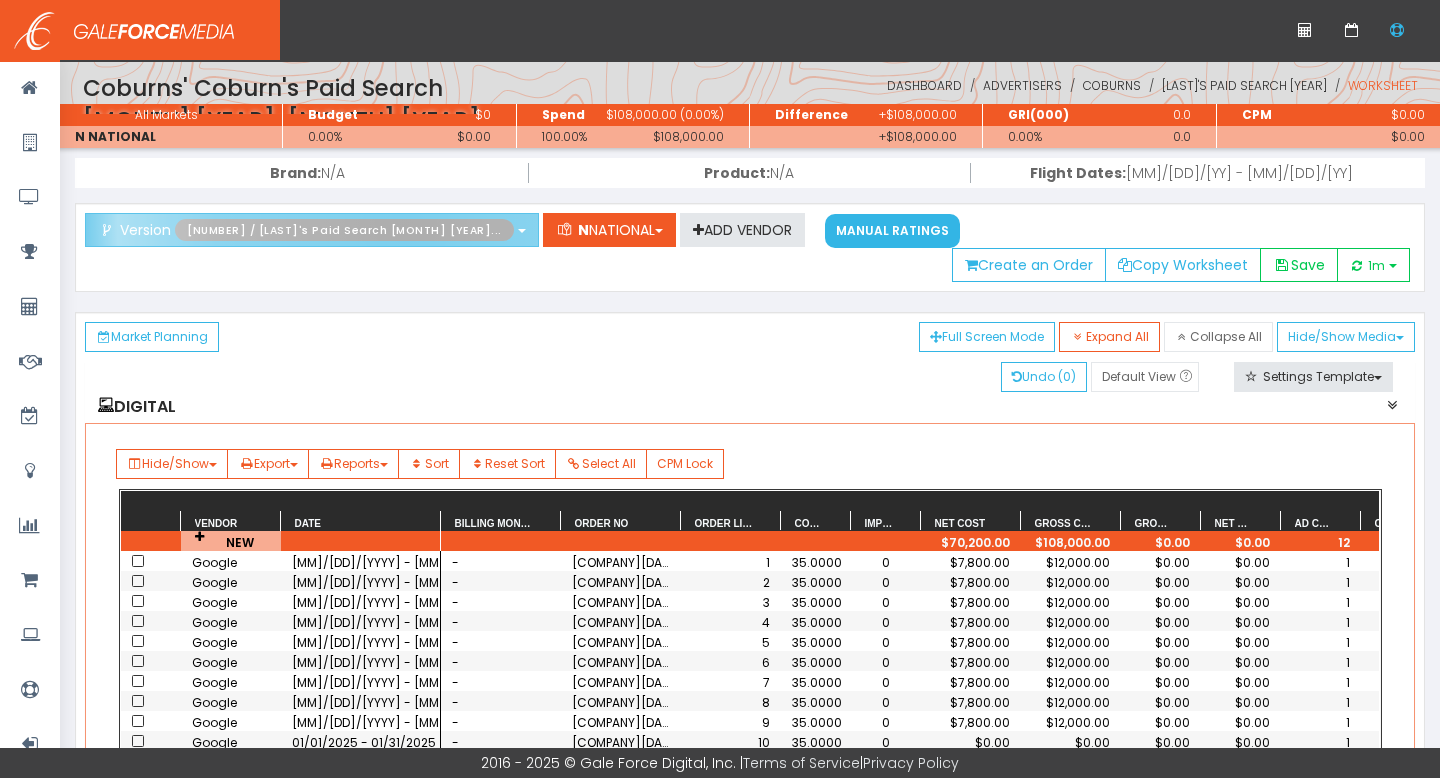 click on "Version
[NUMBER] / [LAST]'s Paid Search [MONTH] [YEAR]..." at bounding box center (312, 230) 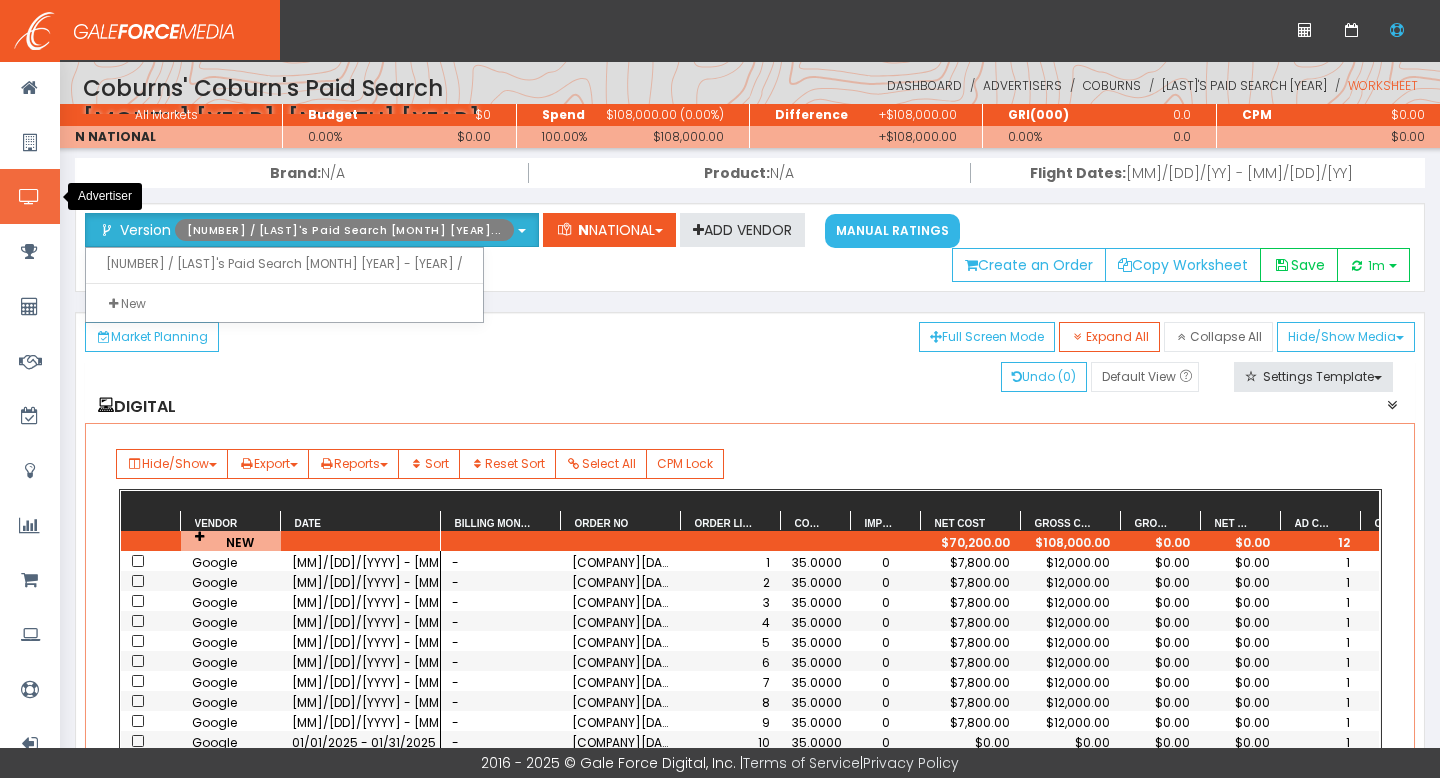 click at bounding box center (29, 197) 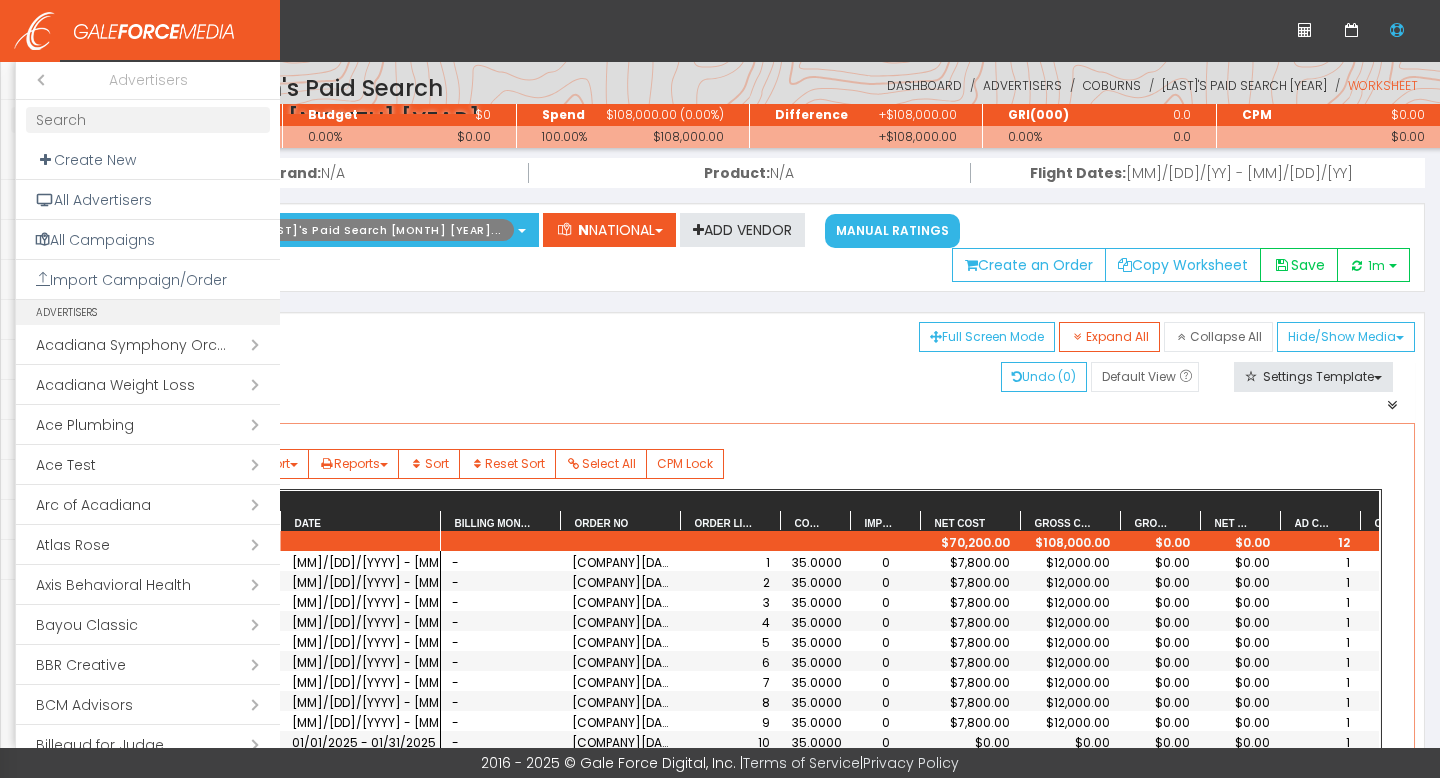 click at bounding box center (148, 120) 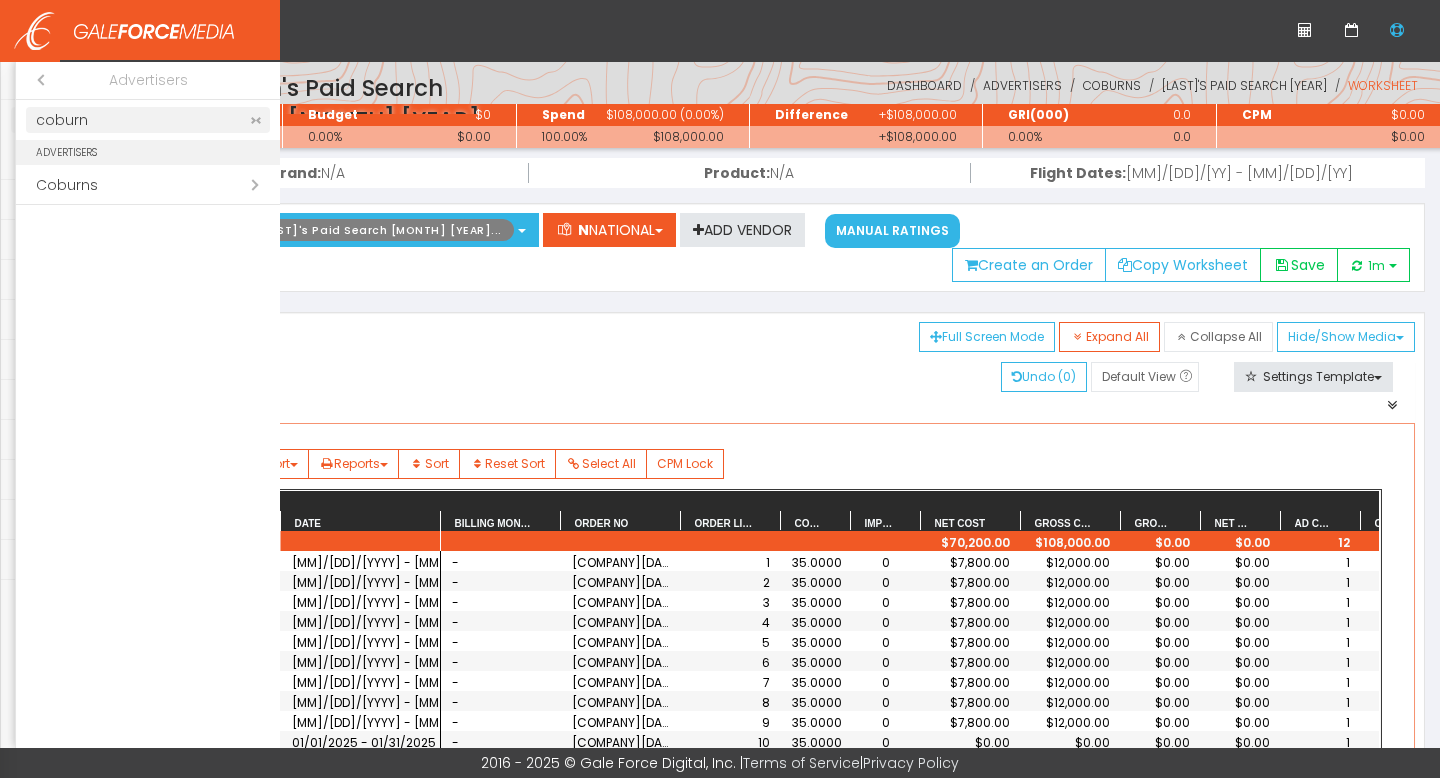 type on "coburn" 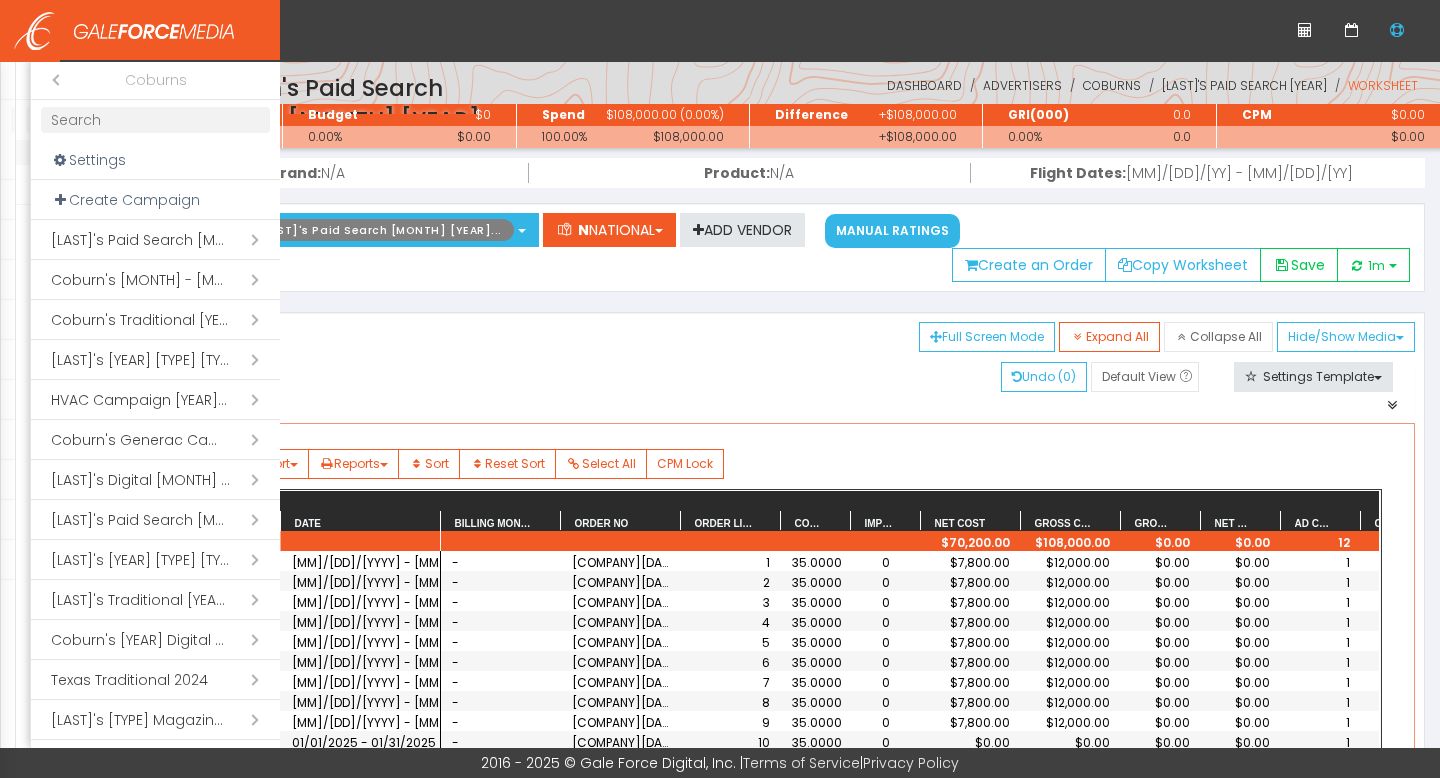 click at bounding box center [155, 120] 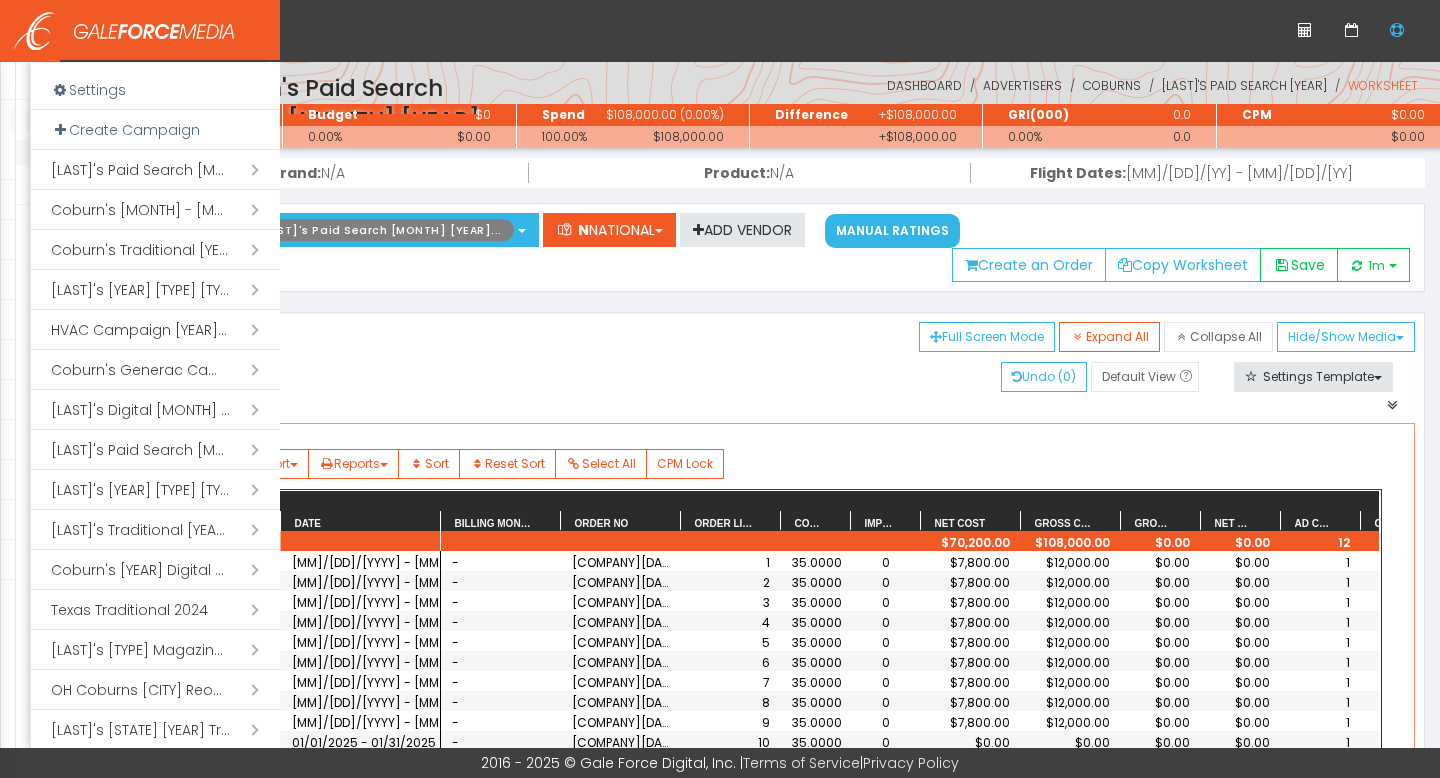 scroll, scrollTop: 0, scrollLeft: 0, axis: both 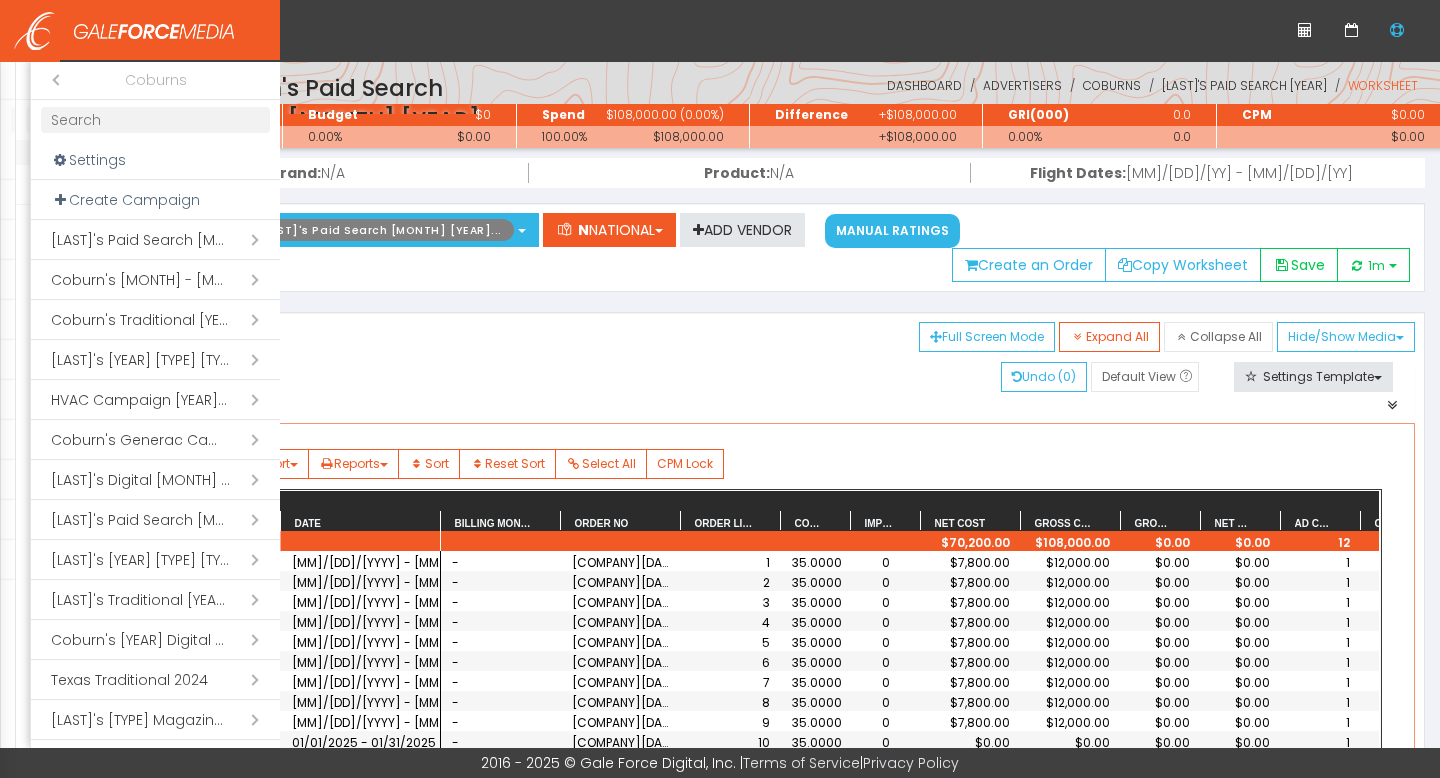 click on "Open submenu (   [BRAND] [PRODUCT] [MONTH] - [MONTH] [YEAR])" at bounding box center [155, 480] 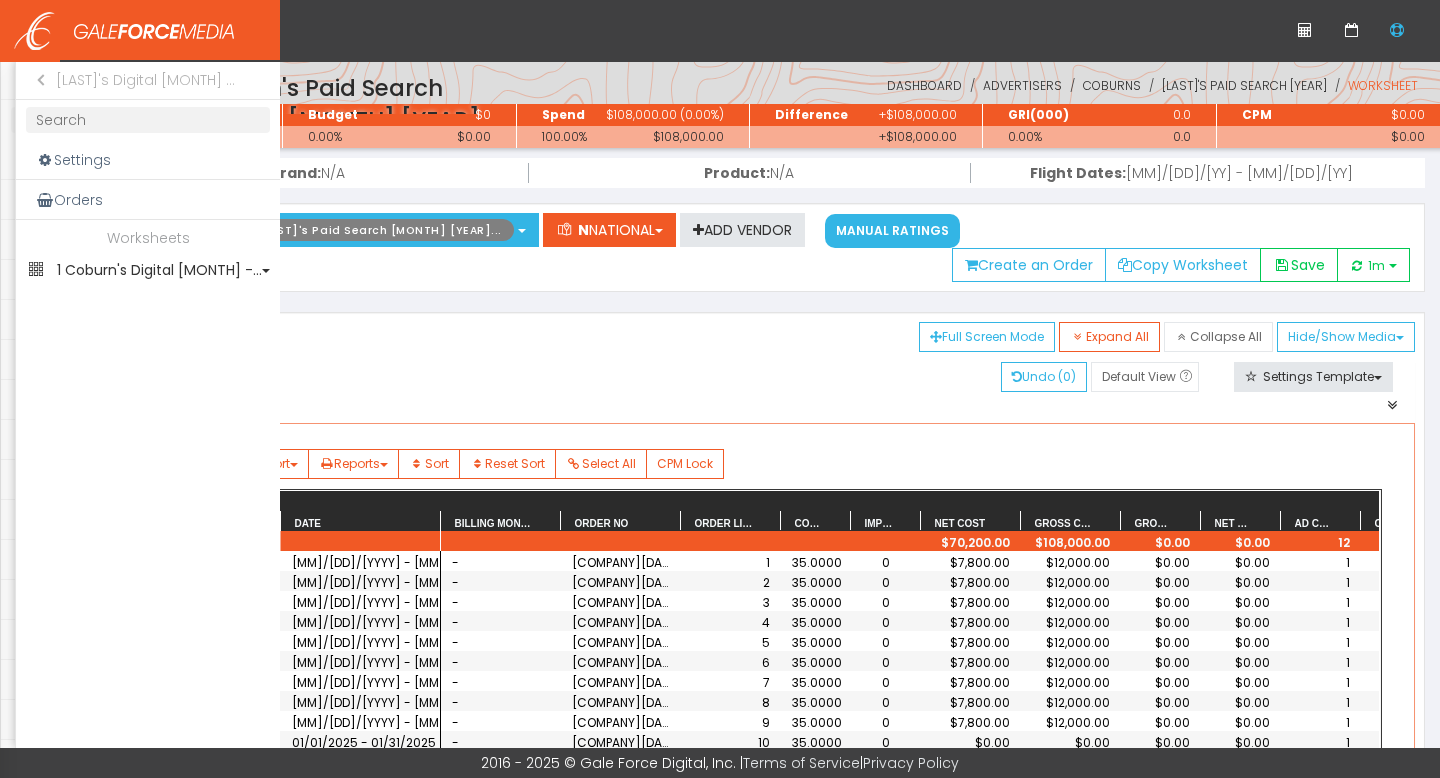 click on "1   Coburn's Digital Jan -..." at bounding box center (148, 270) 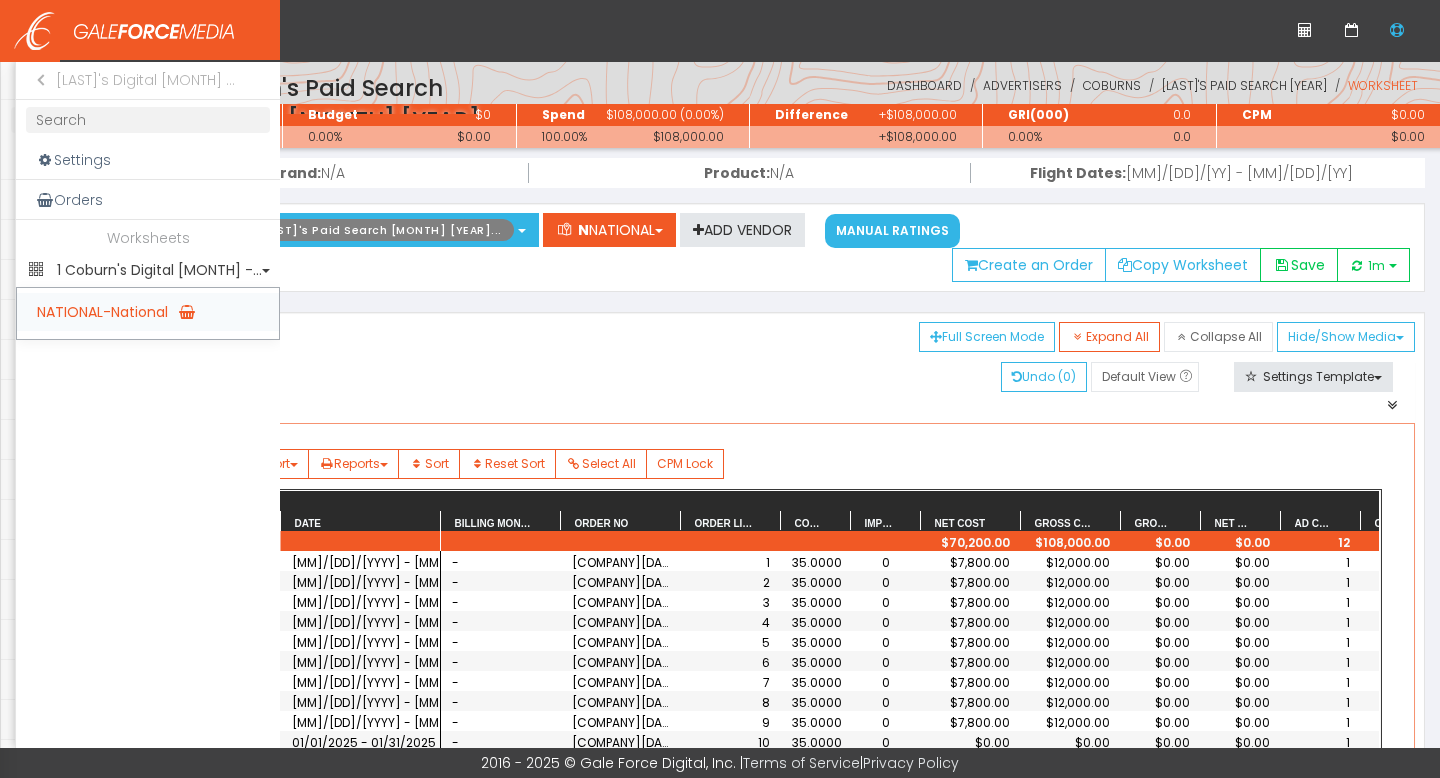 click on "NATIONAL-National" at bounding box center (148, 312) 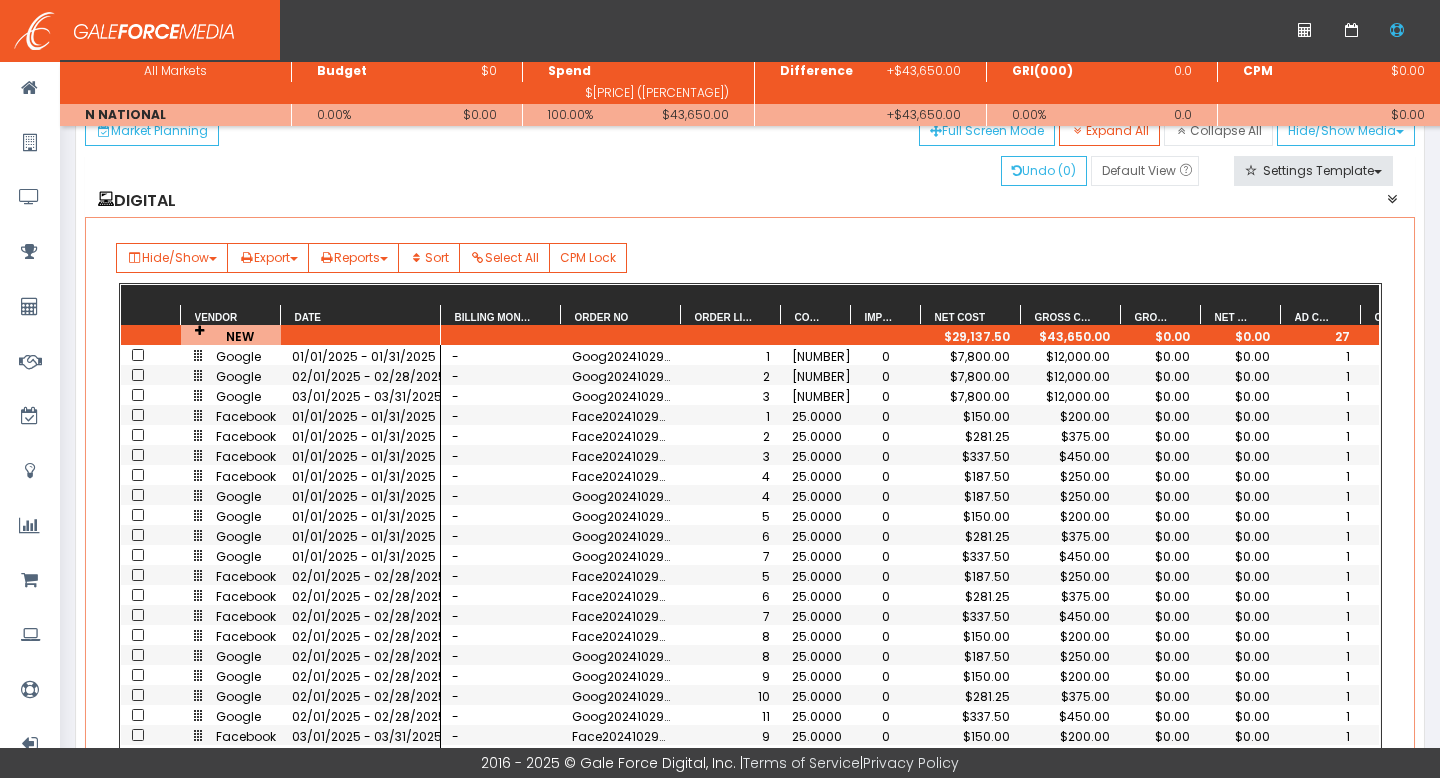 scroll, scrollTop: 152, scrollLeft: 0, axis: vertical 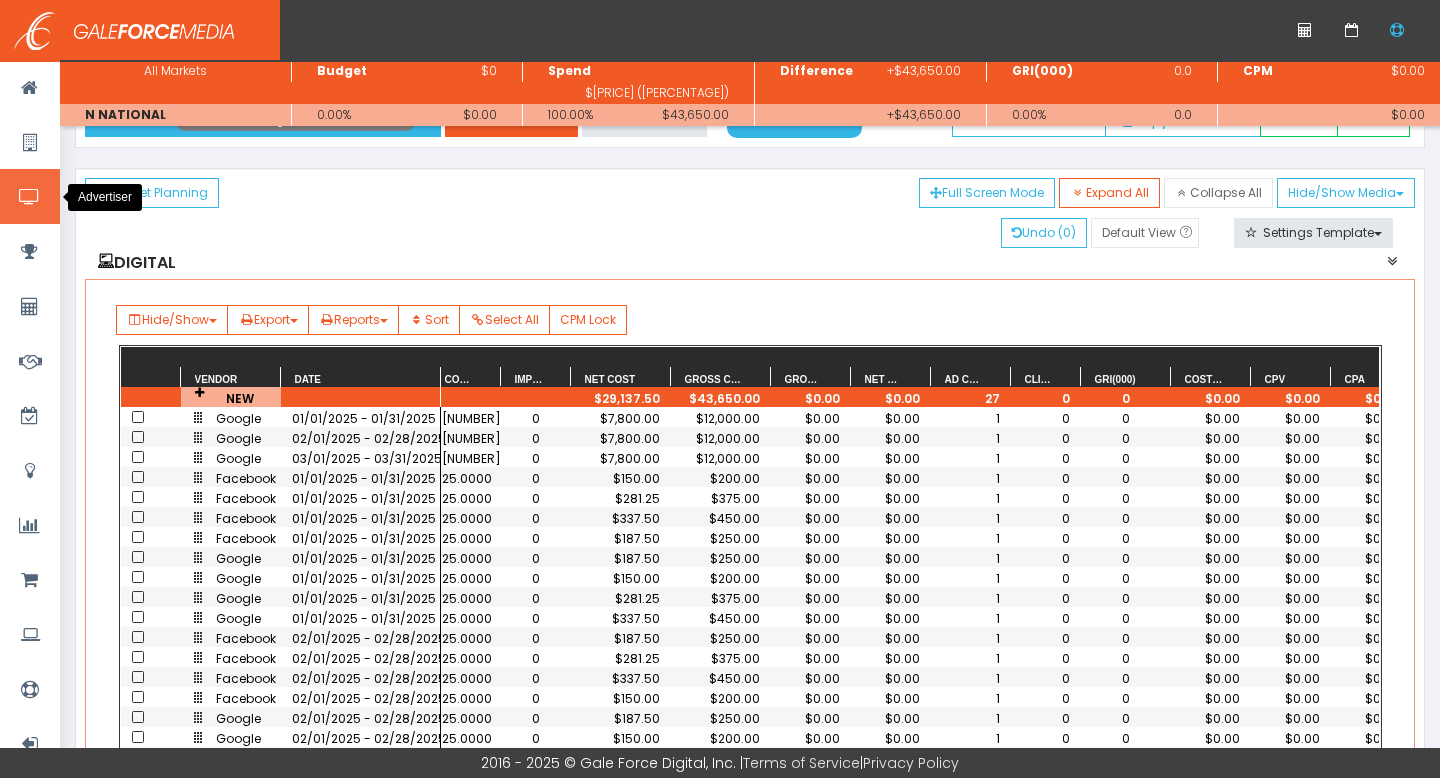 click at bounding box center [29, 197] 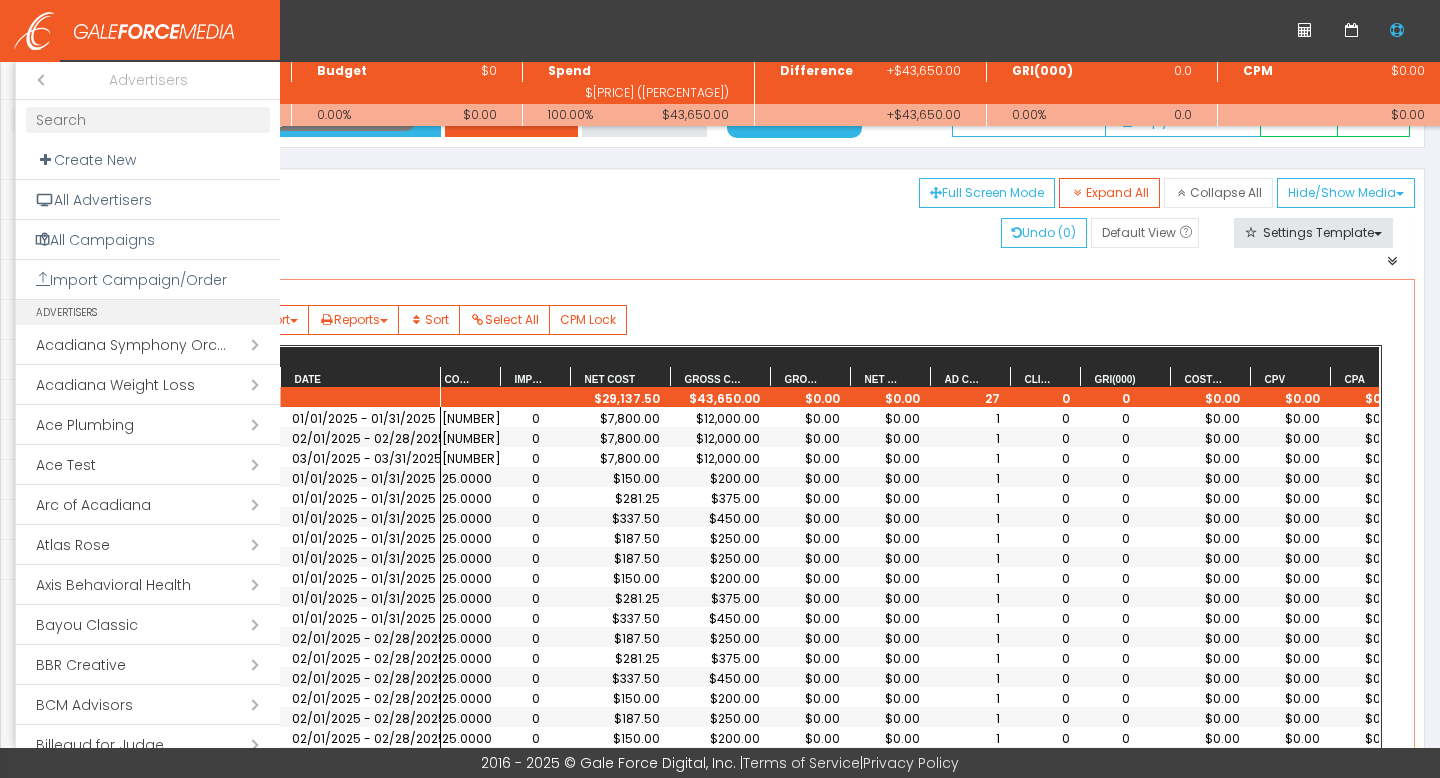 click at bounding box center (148, 120) 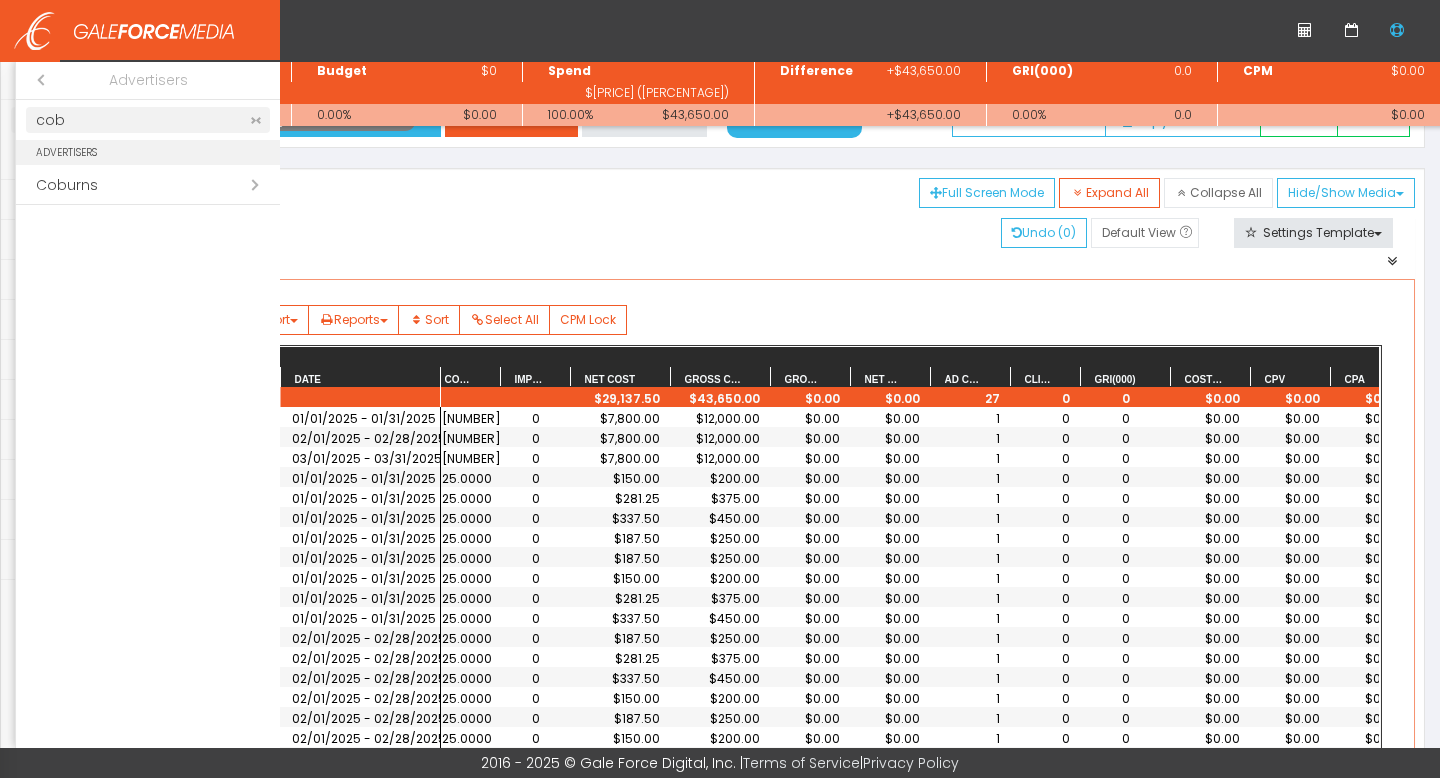 type on "cob" 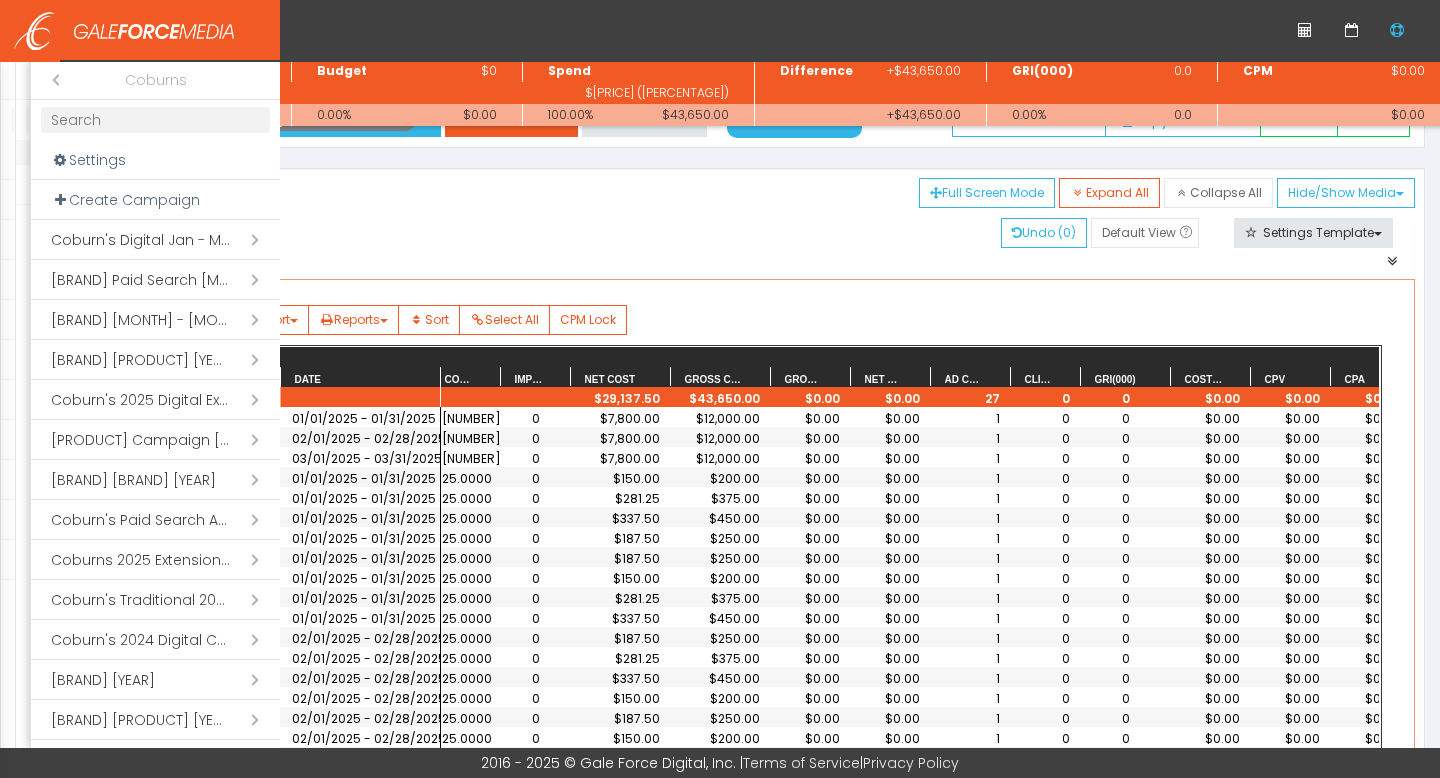 click on "Open submenu (   Coburn's July - December 2025 Campaign)" at bounding box center (155, 320) 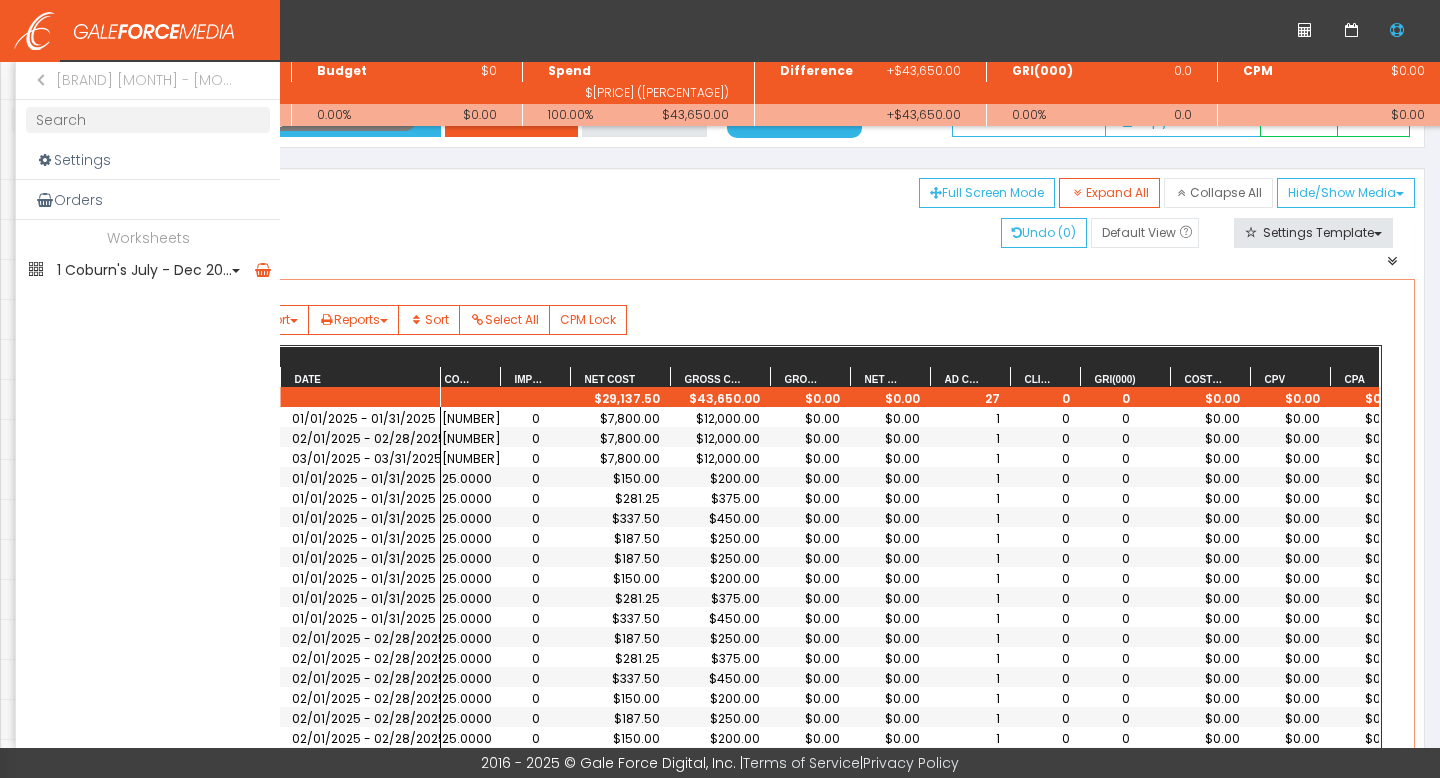 click on "1   Coburn's July - Dec 20..." at bounding box center [148, 270] 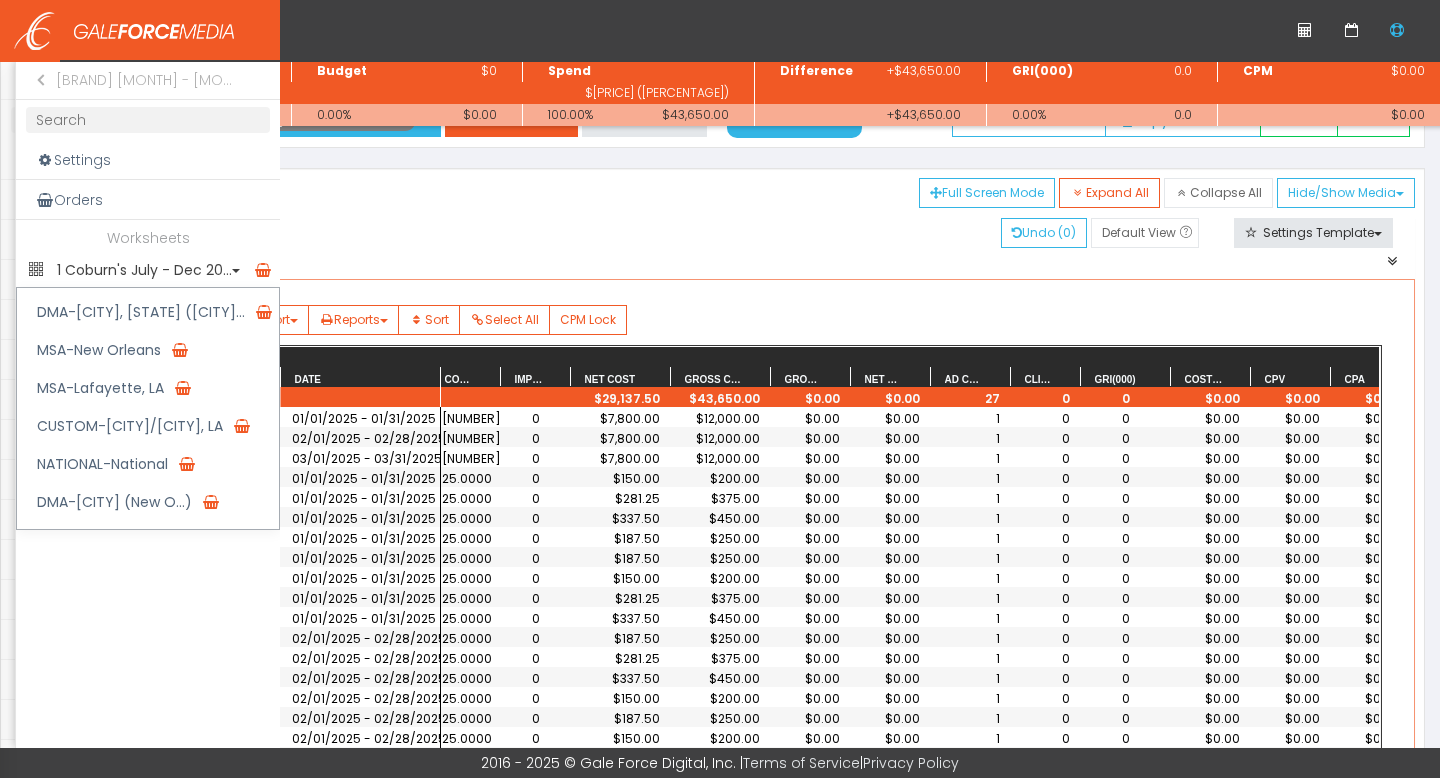 click on "Close submenu (   Coburn's July - December 2025 Campaign)" at bounding box center (36, 80) 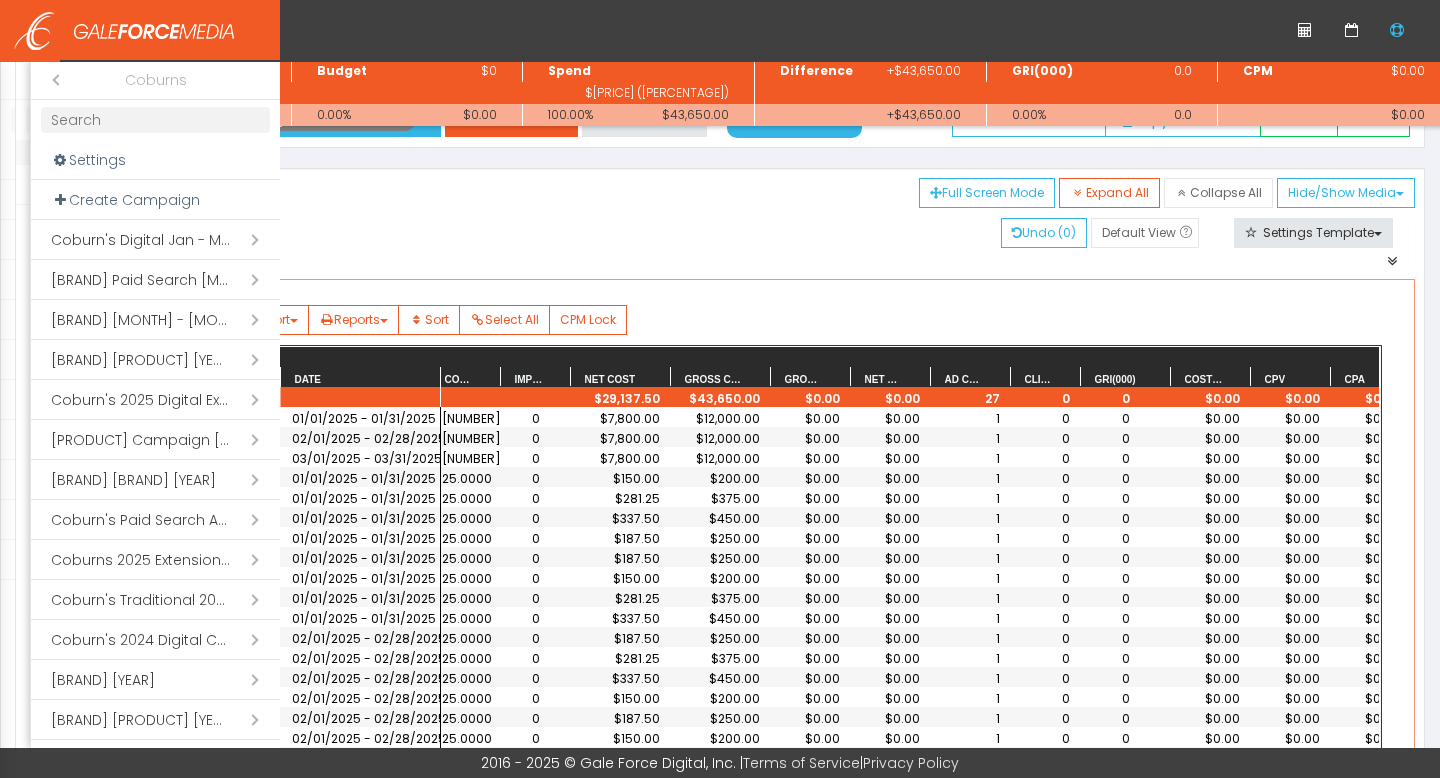 click on "Open submenu (   Coburn's Paid Search April 2025-March 2026)" at bounding box center (155, 520) 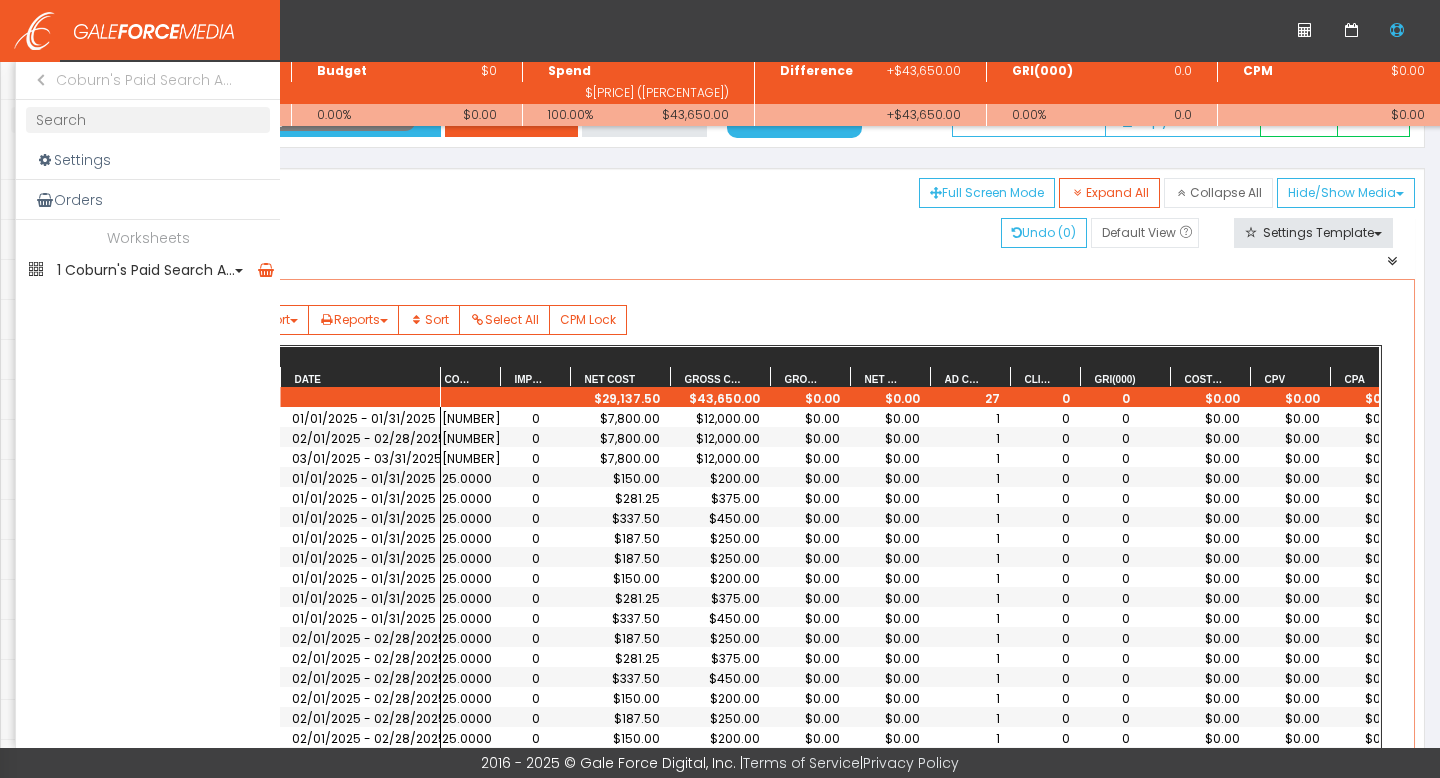 click on "1   Coburn's Paid Search A..." at bounding box center (148, 270) 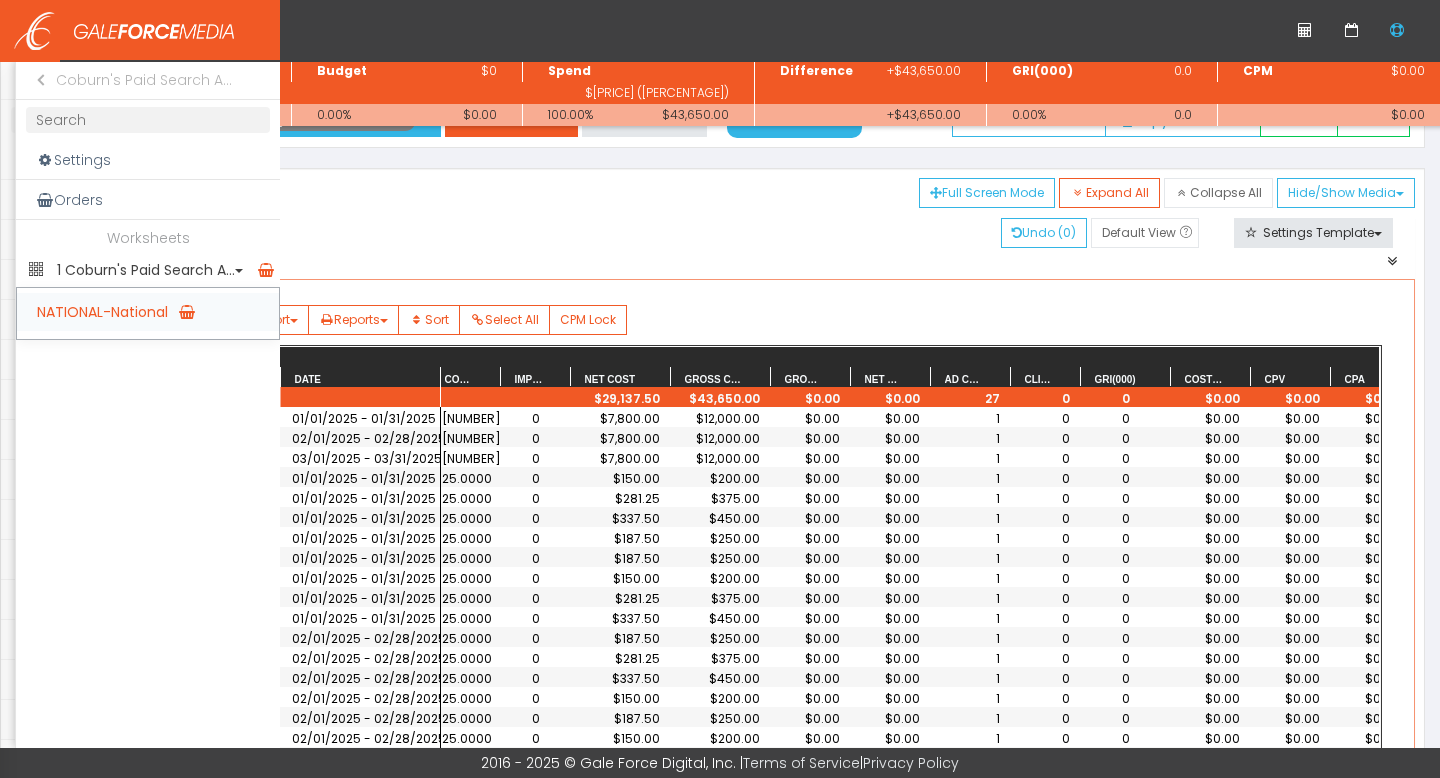 click on "NATIONAL-National" at bounding box center (148, 312) 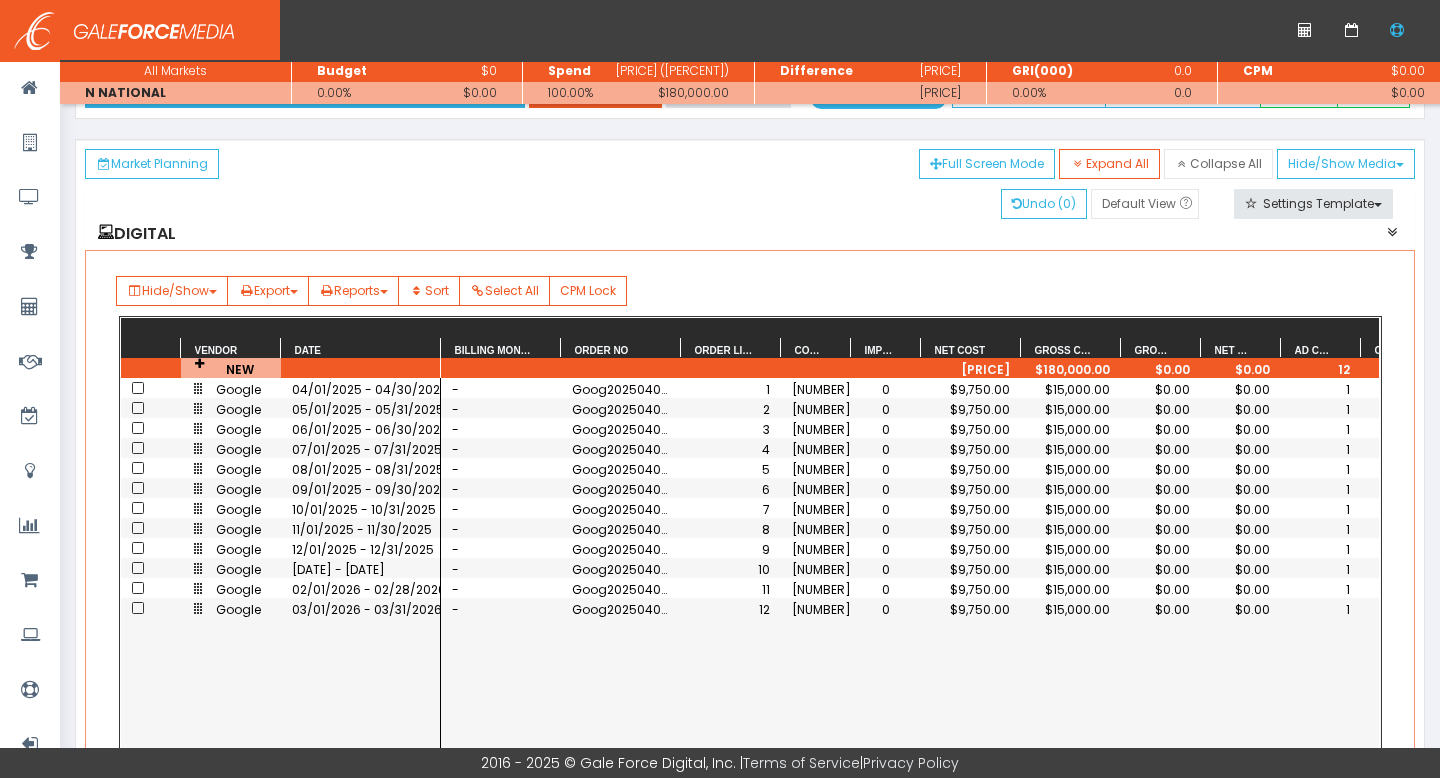 scroll, scrollTop: 112, scrollLeft: 0, axis: vertical 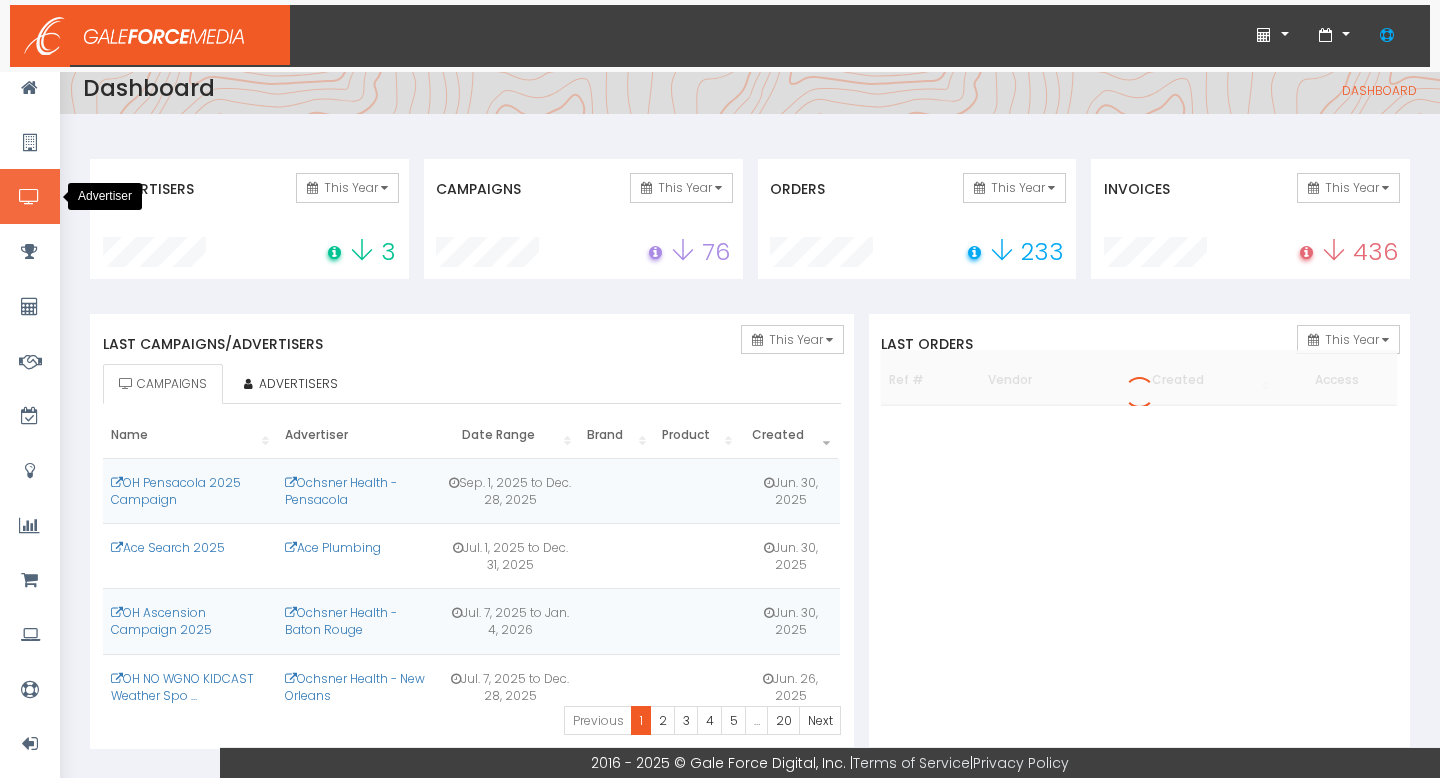click at bounding box center (30, 196) 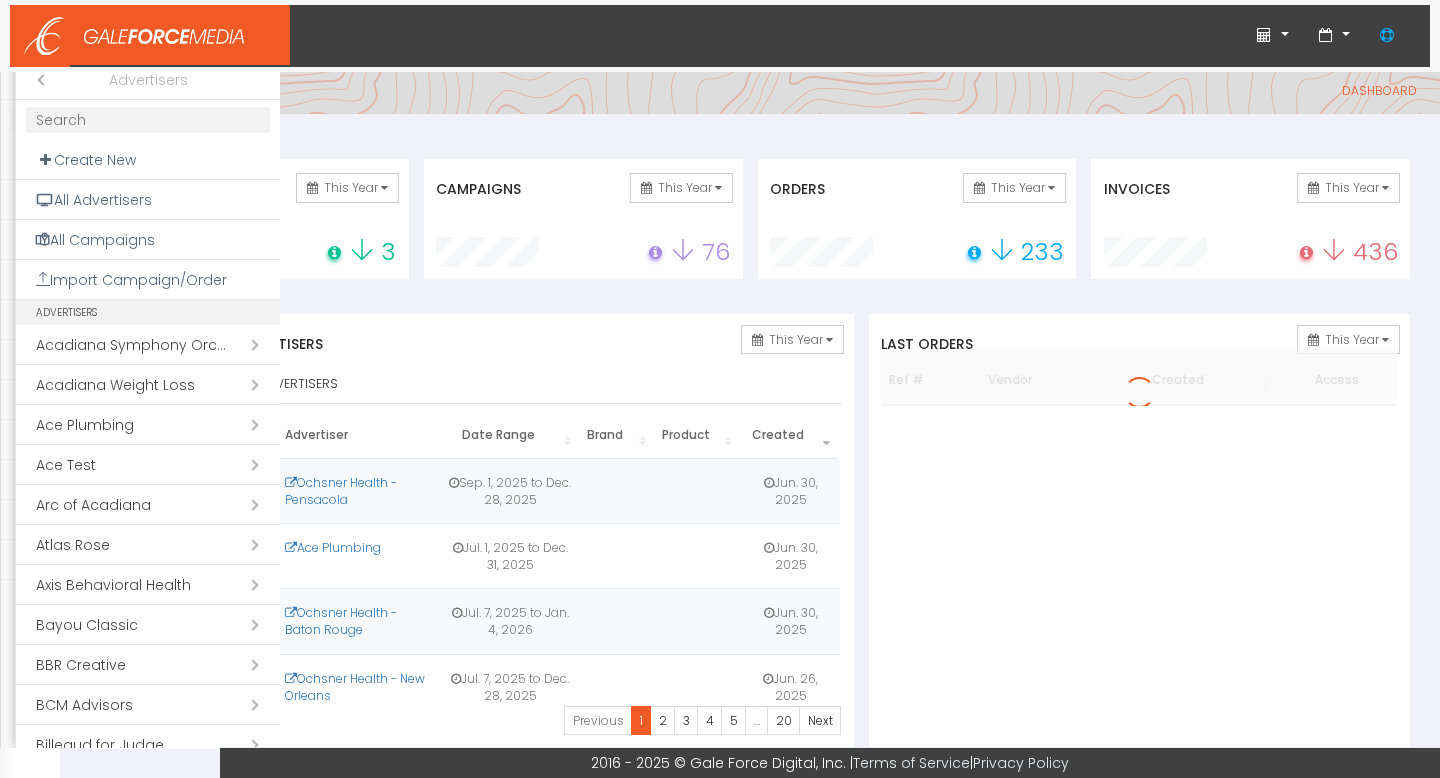 click at bounding box center (148, 120) 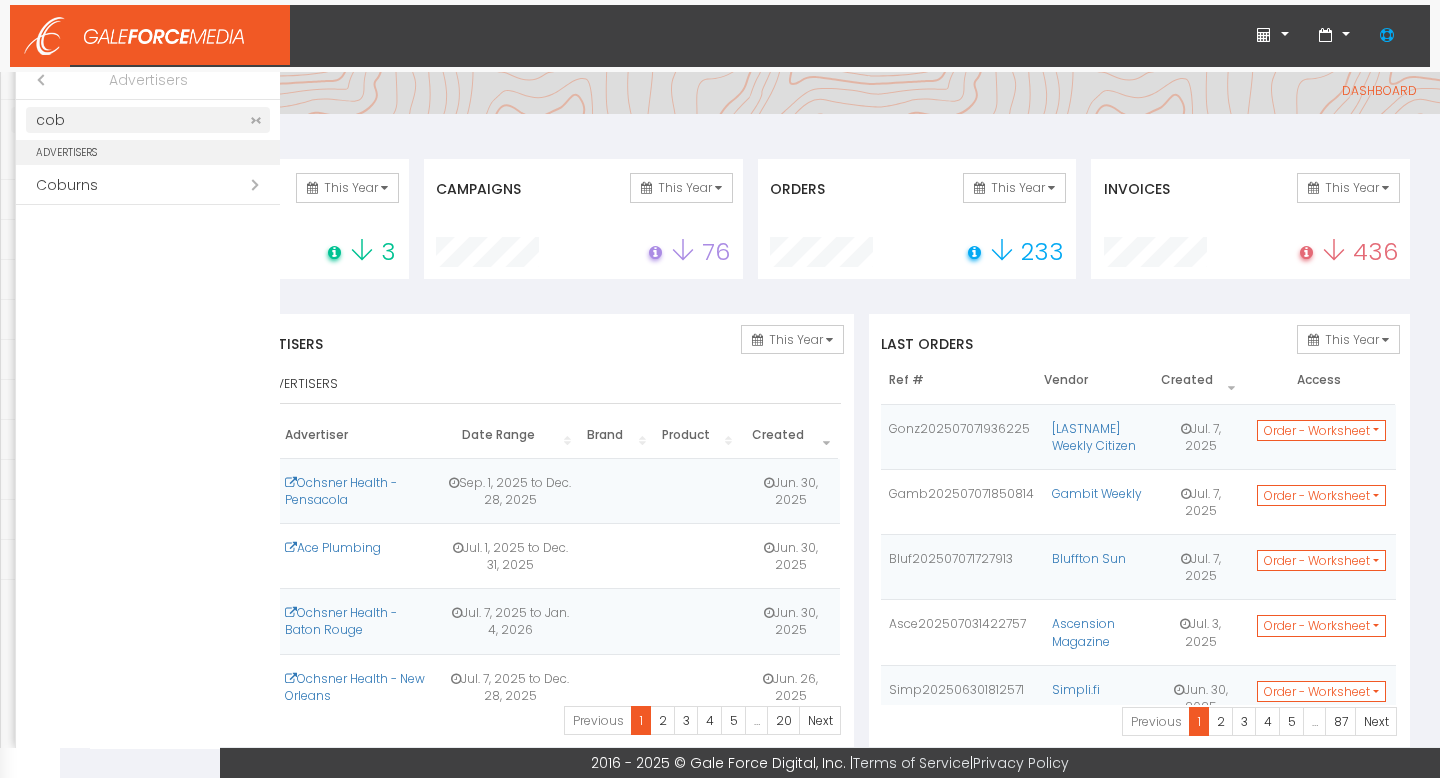 type on "cob" 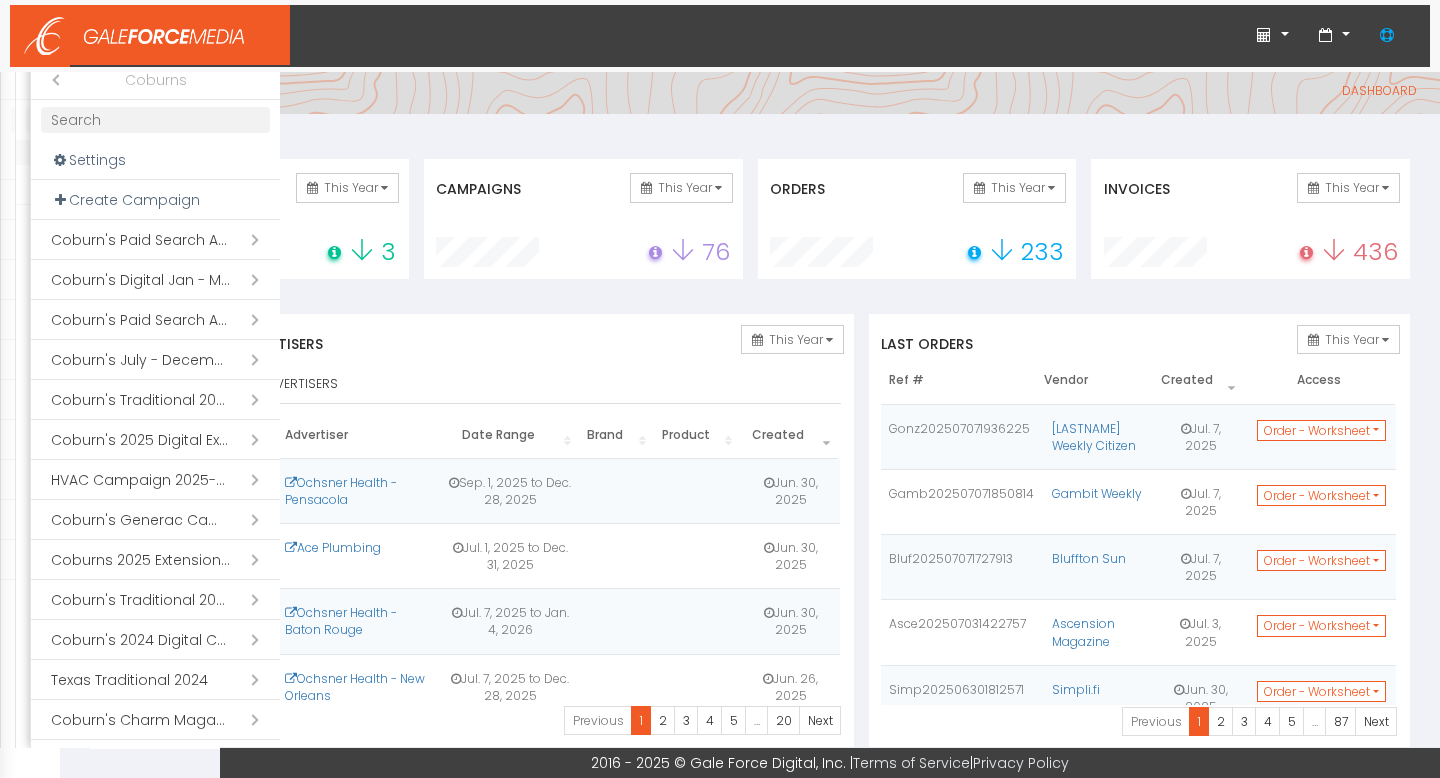 click on "Open submenu ( Coburn's Paid Search April 2025-March 2026)" at bounding box center [155, 240] 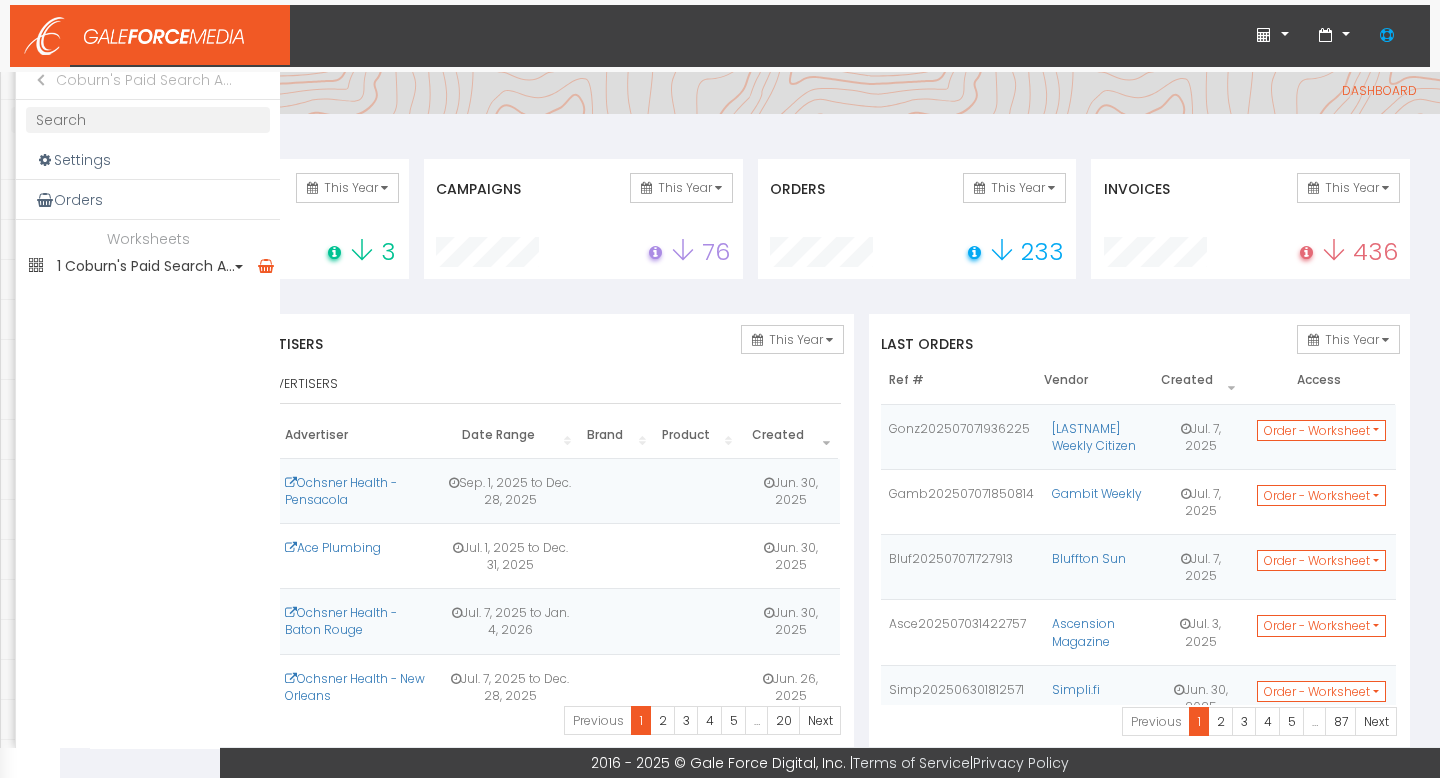 click on "1 Coburn's Paid Search A..." at bounding box center (148, 266) 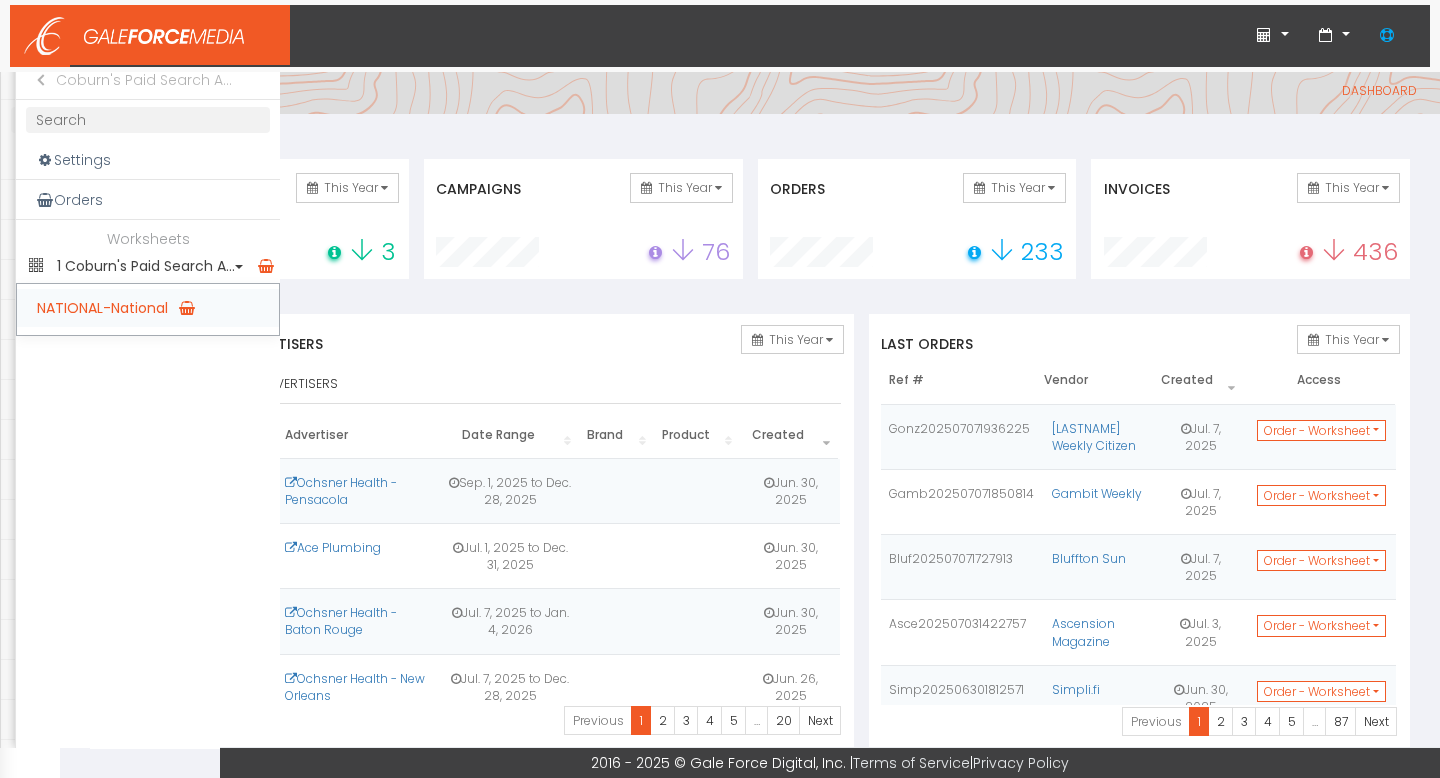 click on "NATIONAL-National" at bounding box center (148, 308) 